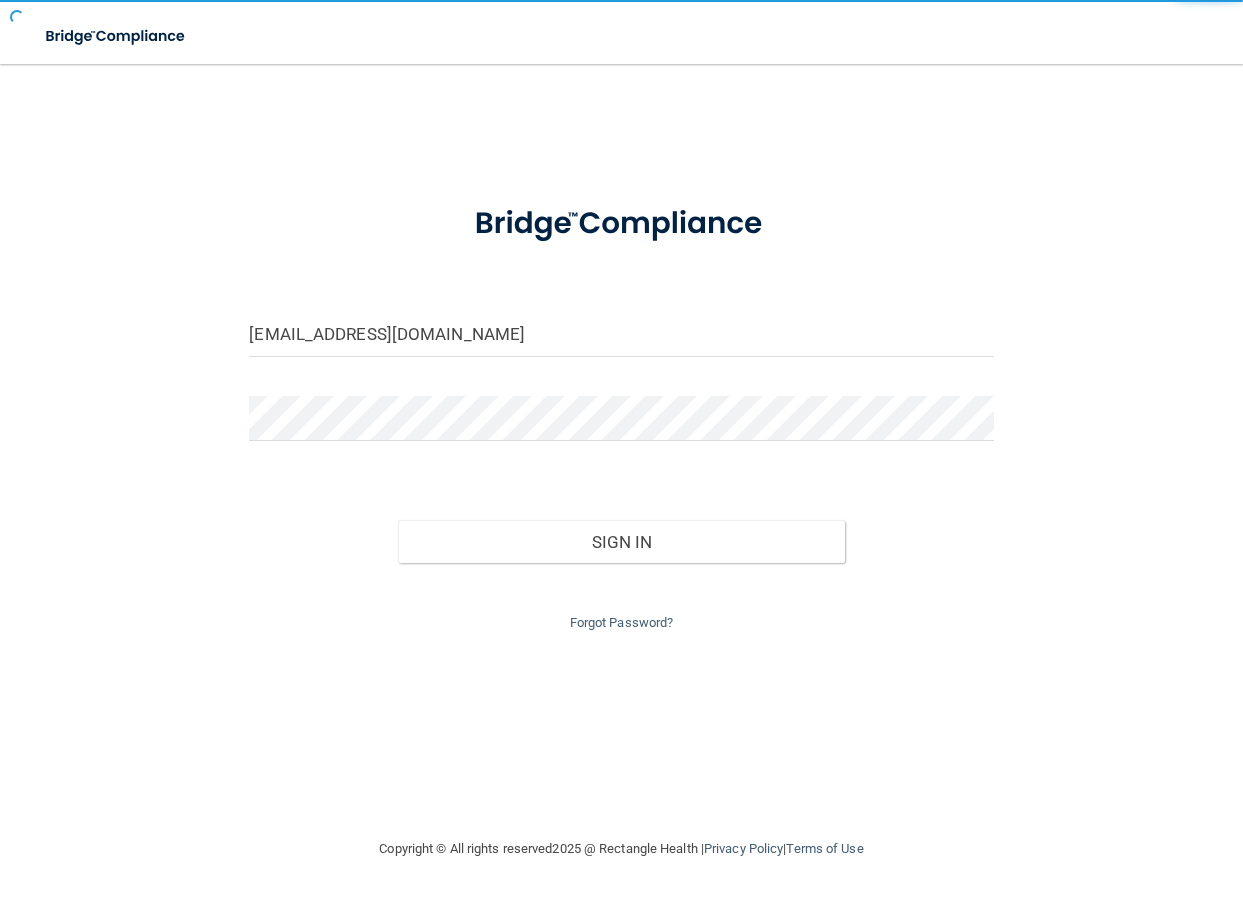 scroll, scrollTop: 0, scrollLeft: 0, axis: both 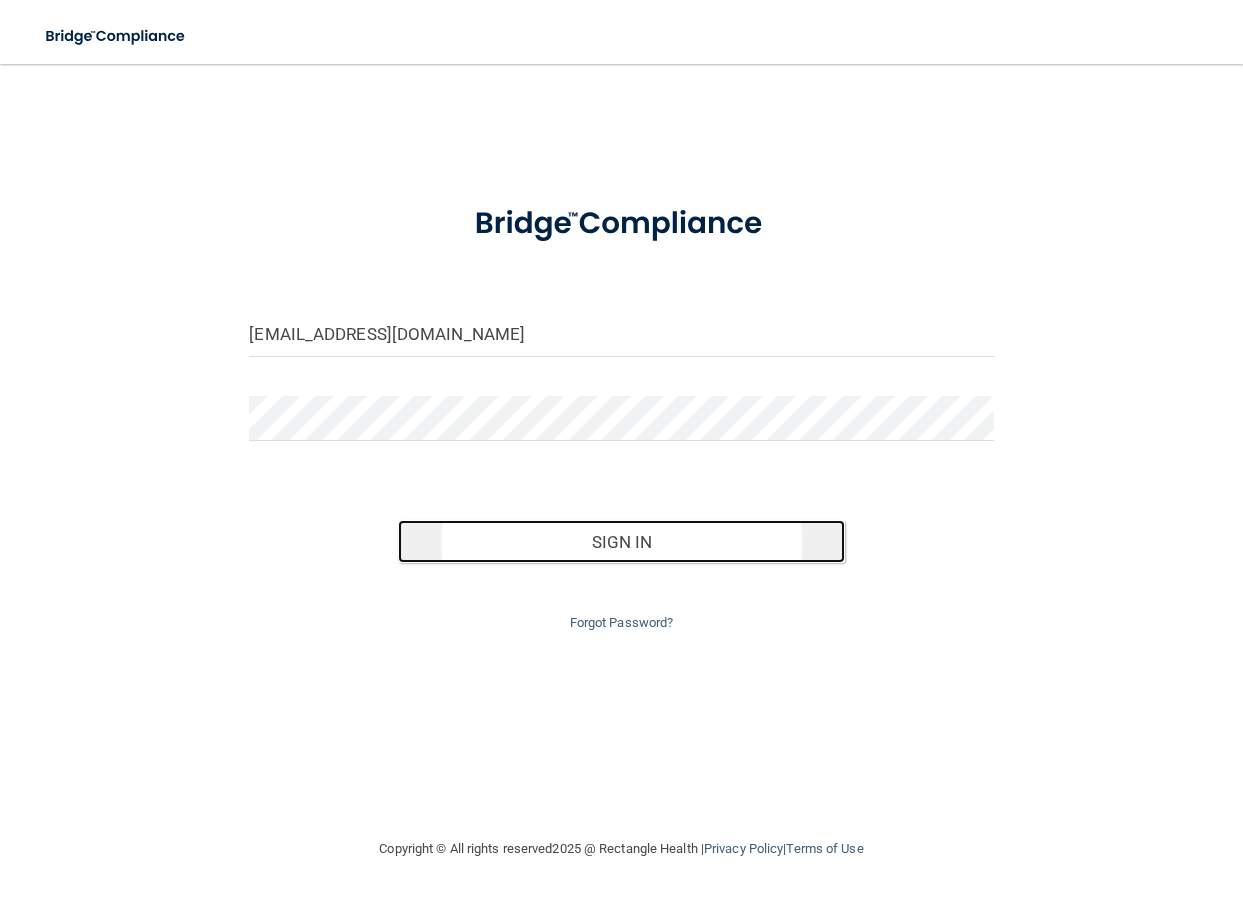 click on "Sign In" at bounding box center [621, 542] 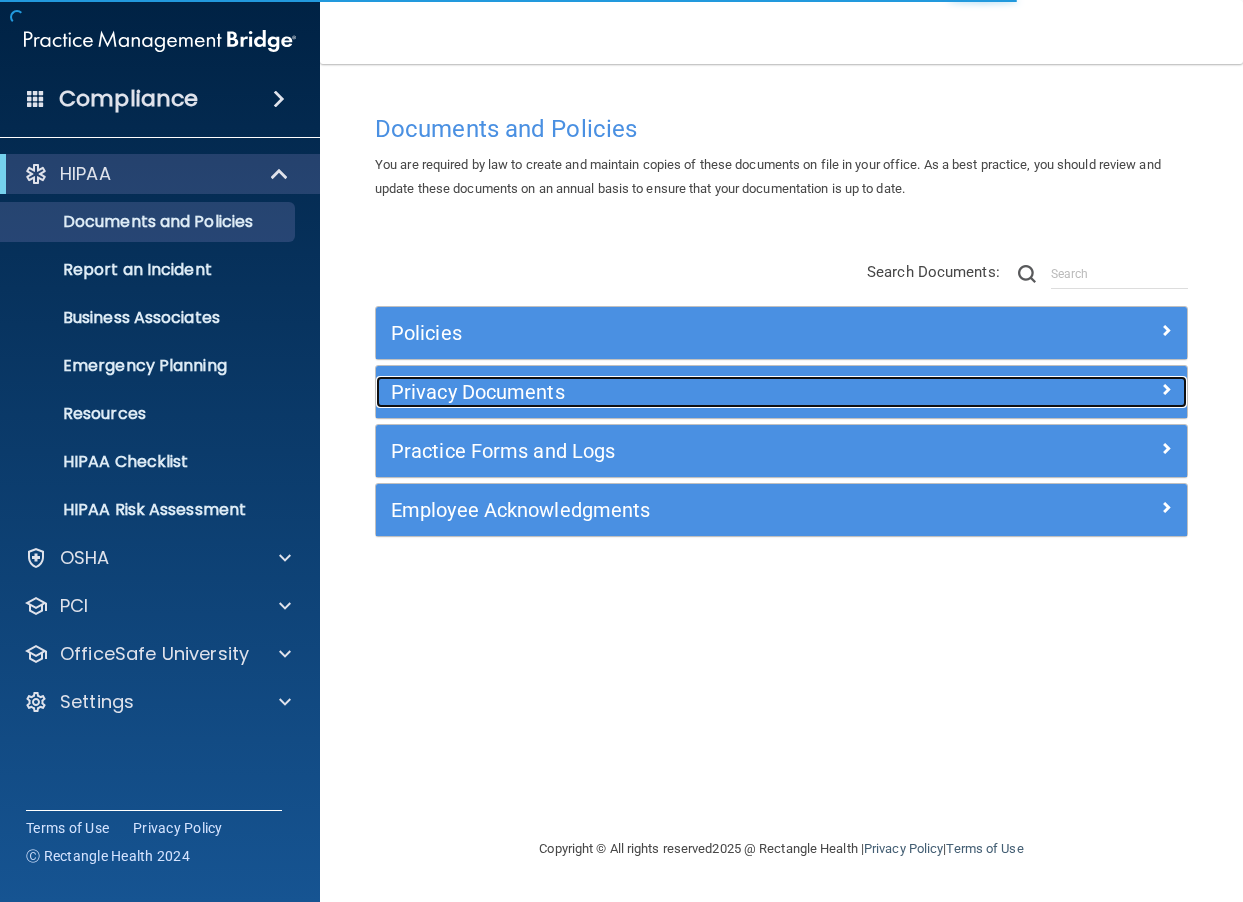 click on "Privacy Documents" at bounding box center [680, 392] 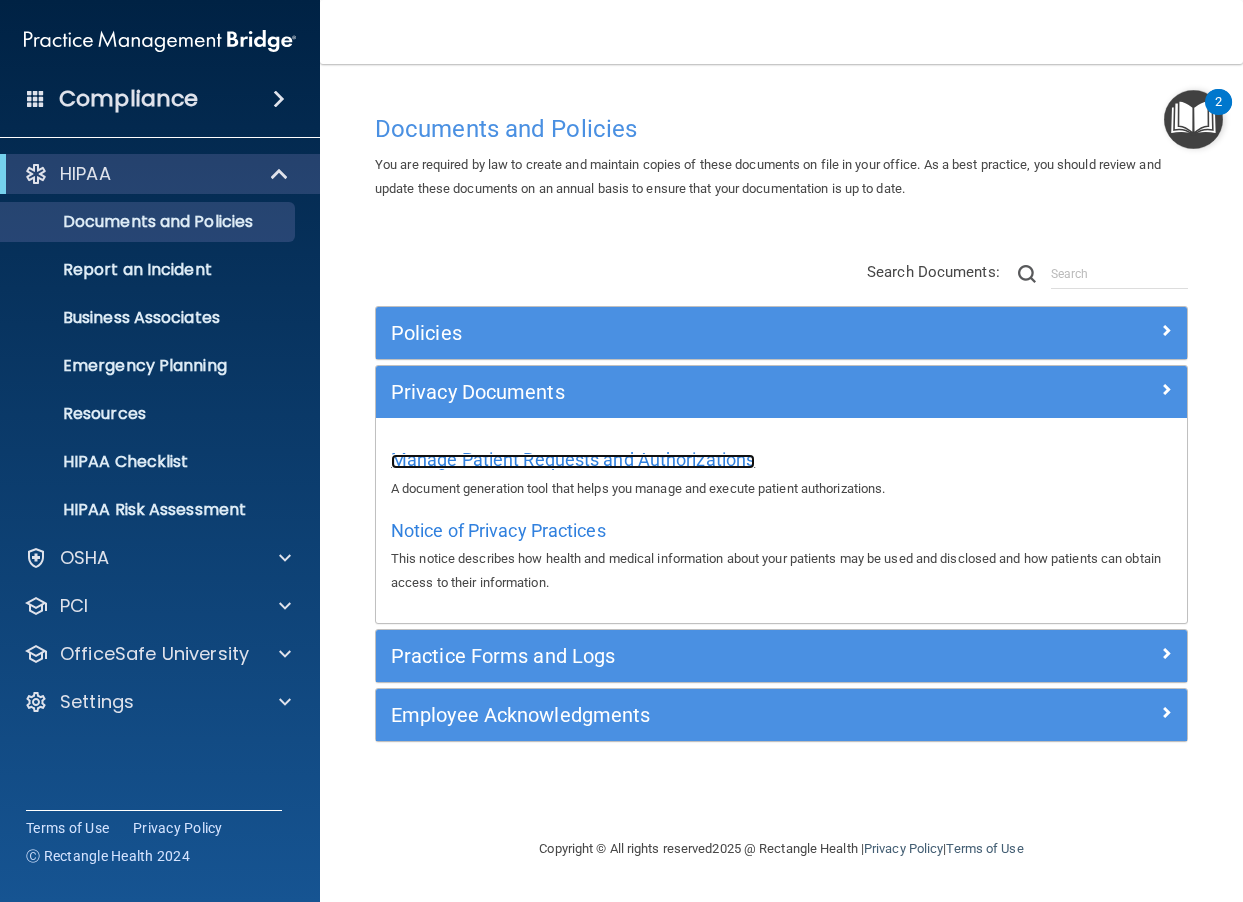 click on "Manage Patient Requests and Authorizations" at bounding box center [573, 459] 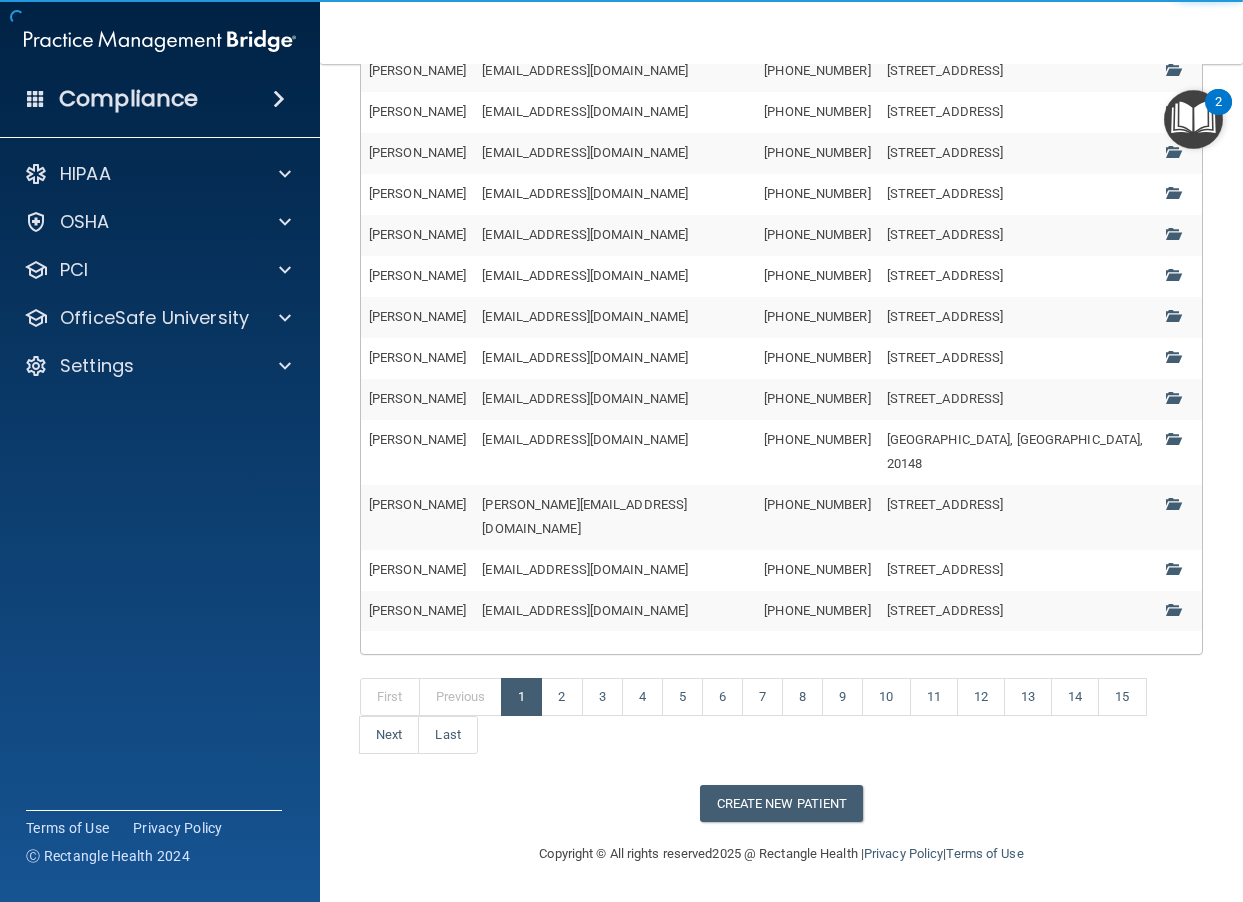 scroll, scrollTop: 733, scrollLeft: 0, axis: vertical 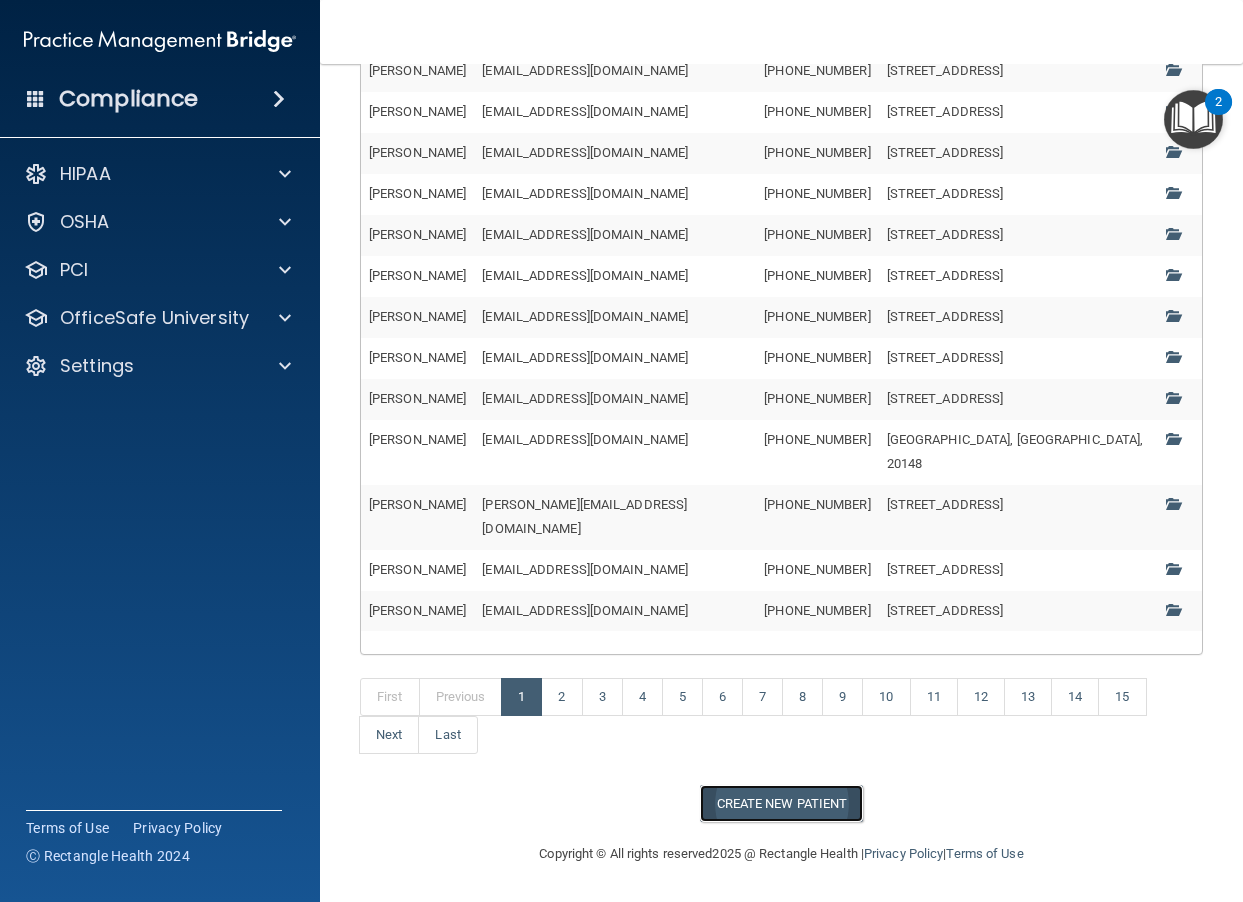 click on "Create New Patient" at bounding box center [782, 803] 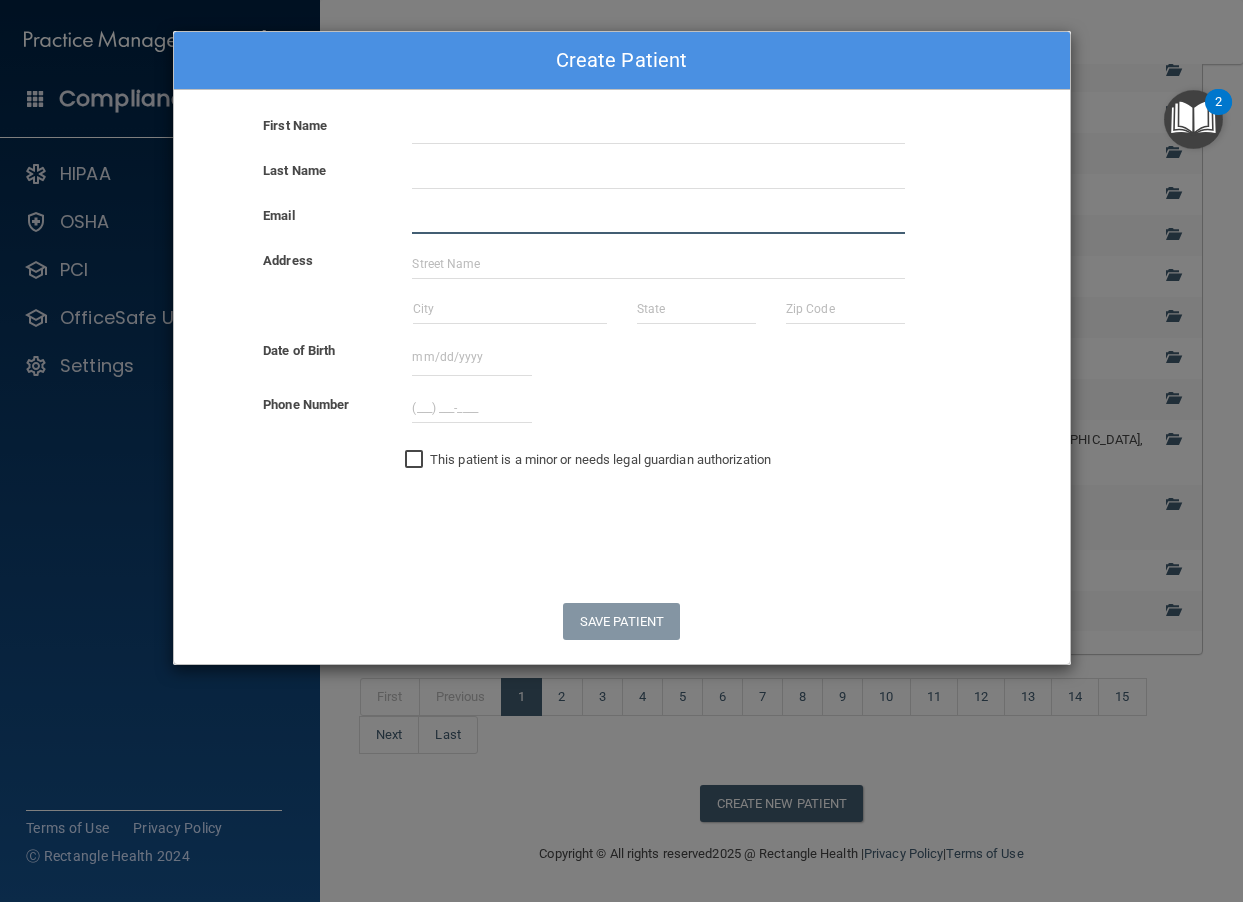 click at bounding box center [658, 219] 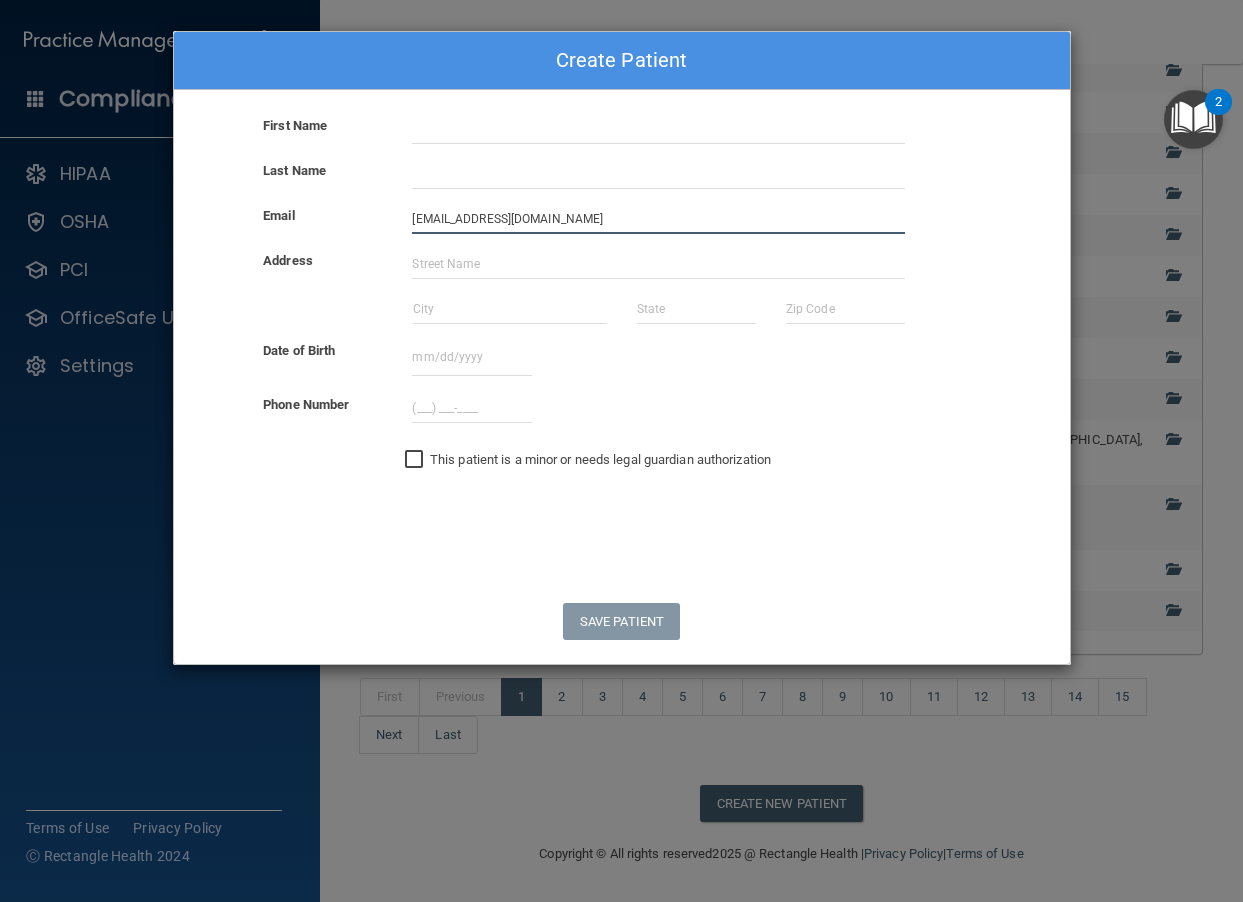 type on "[EMAIL_ADDRESS][DOMAIN_NAME]" 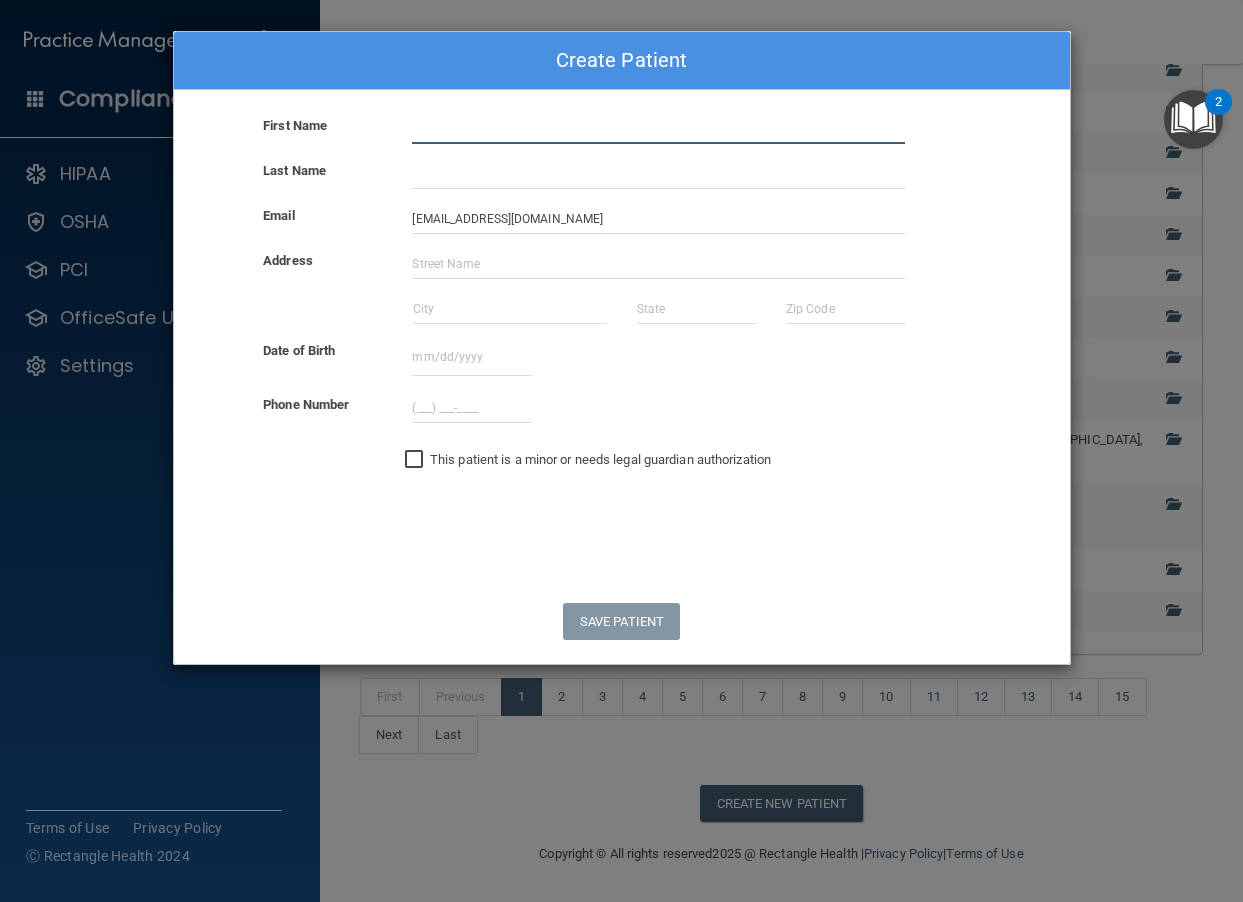 click at bounding box center [658, 129] 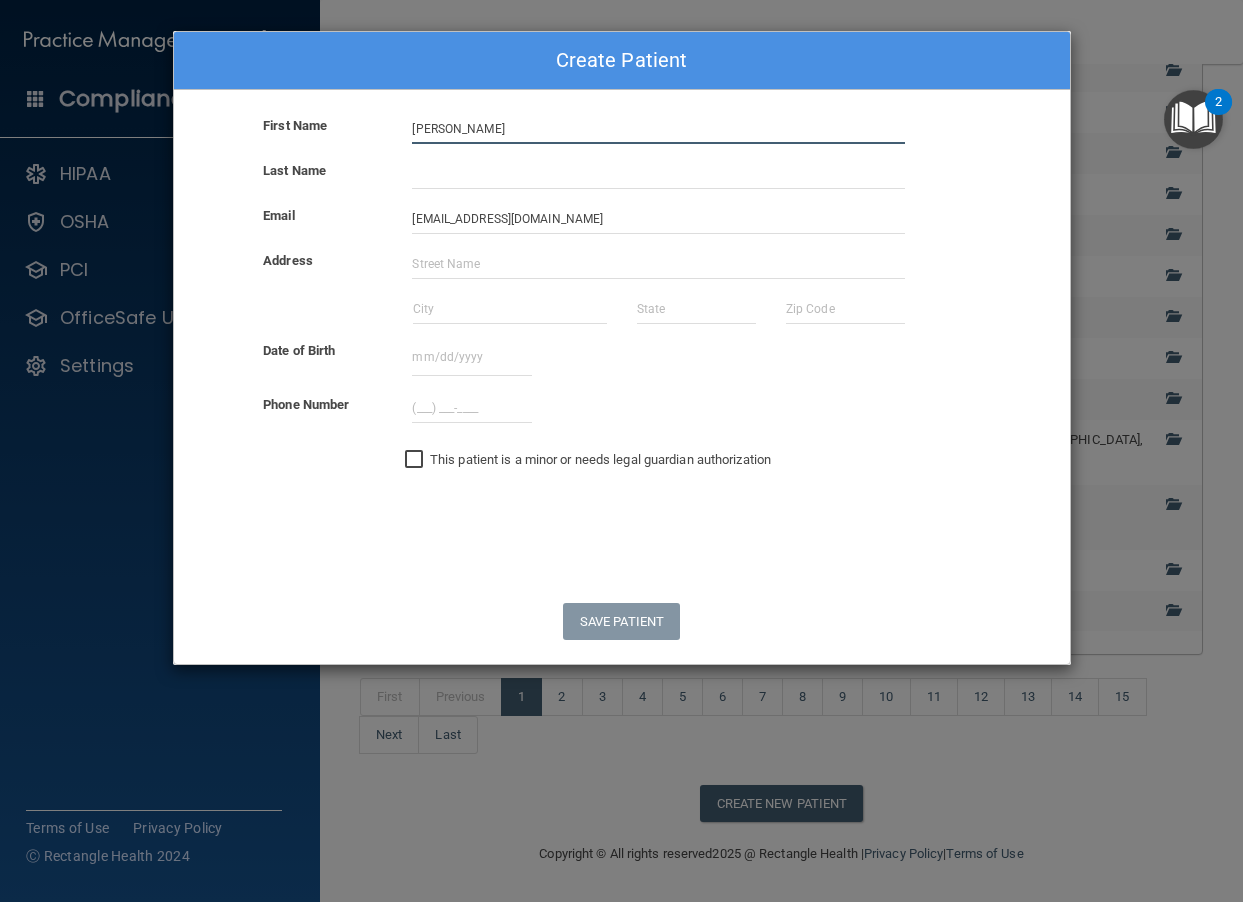 type on "[PERSON_NAME]" 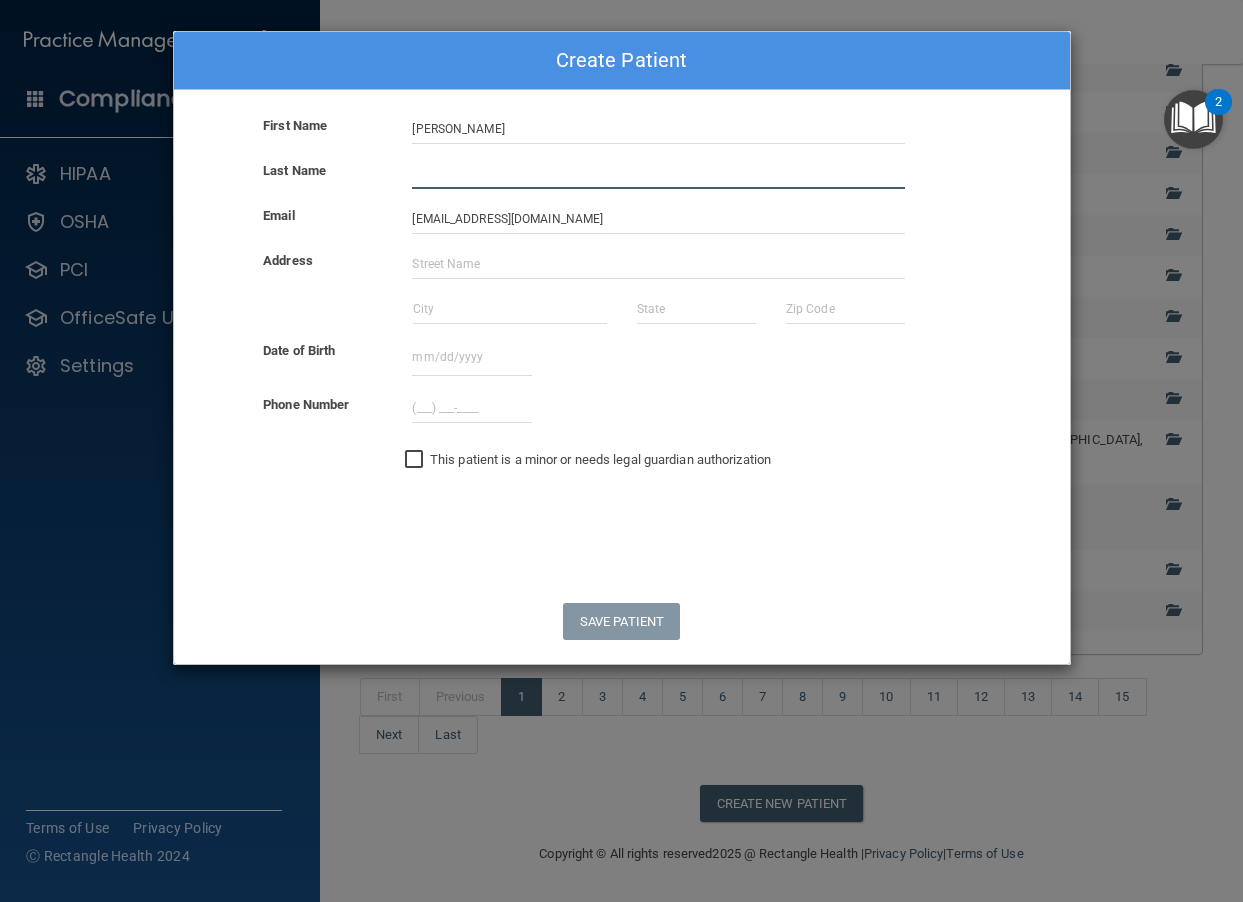 click at bounding box center (658, 174) 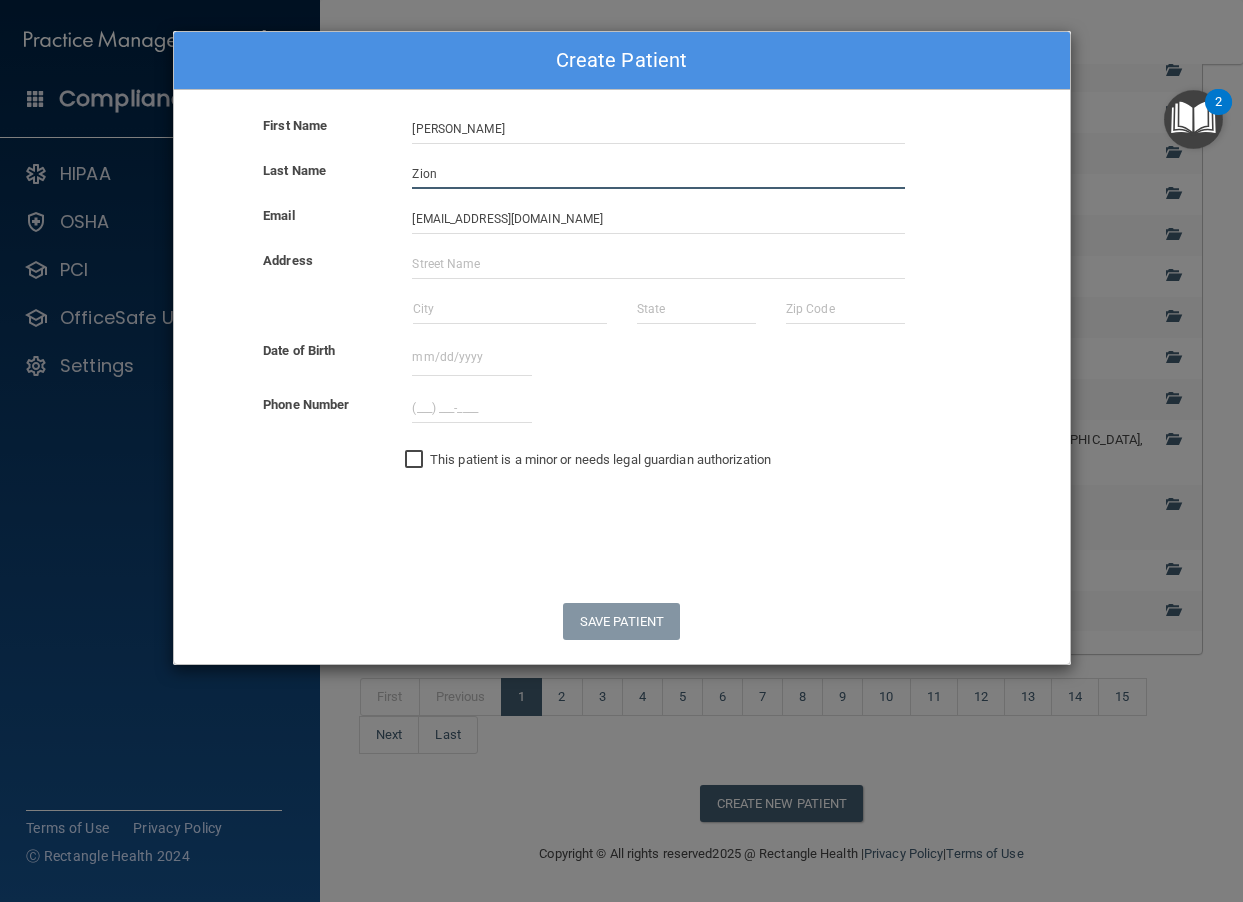 type on "Zion" 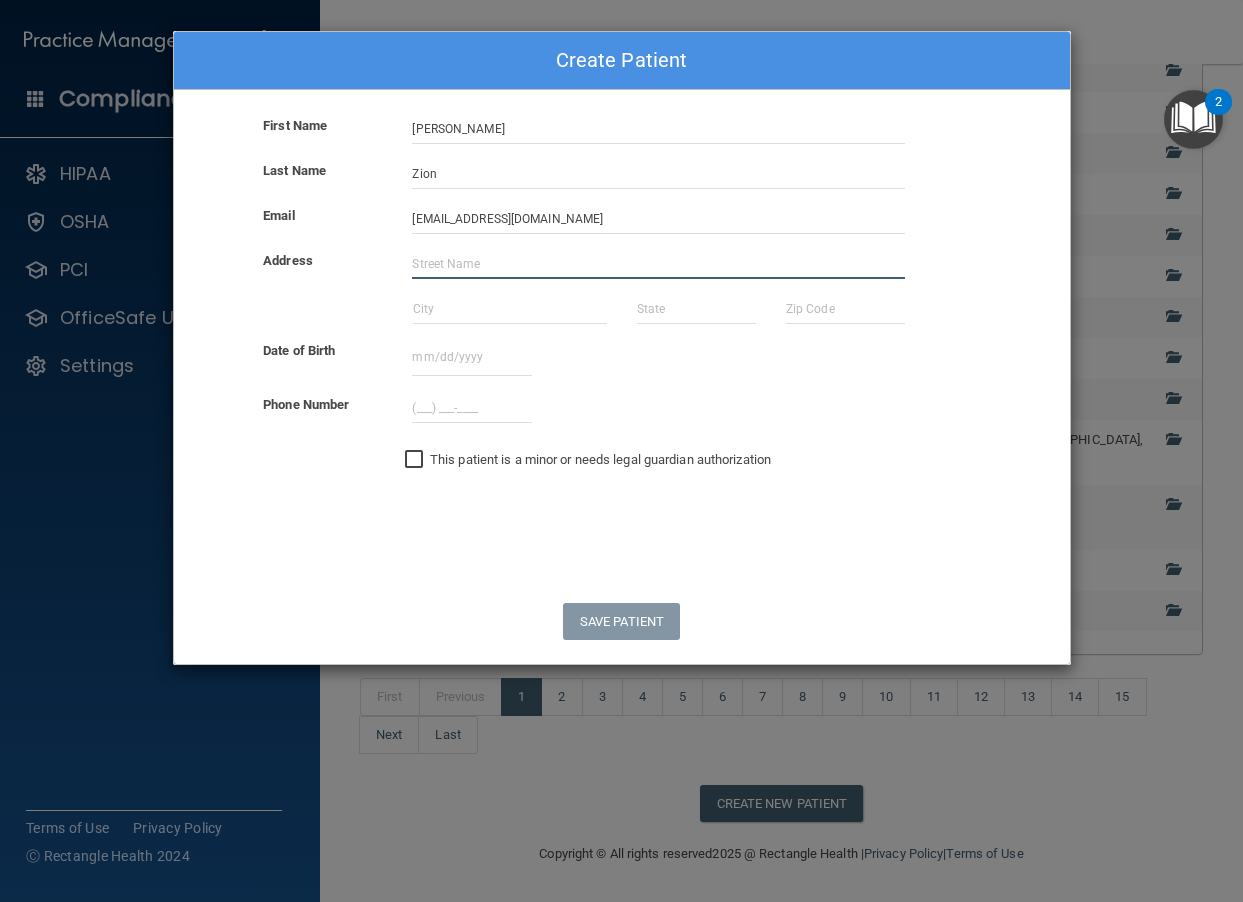 click at bounding box center [658, 264] 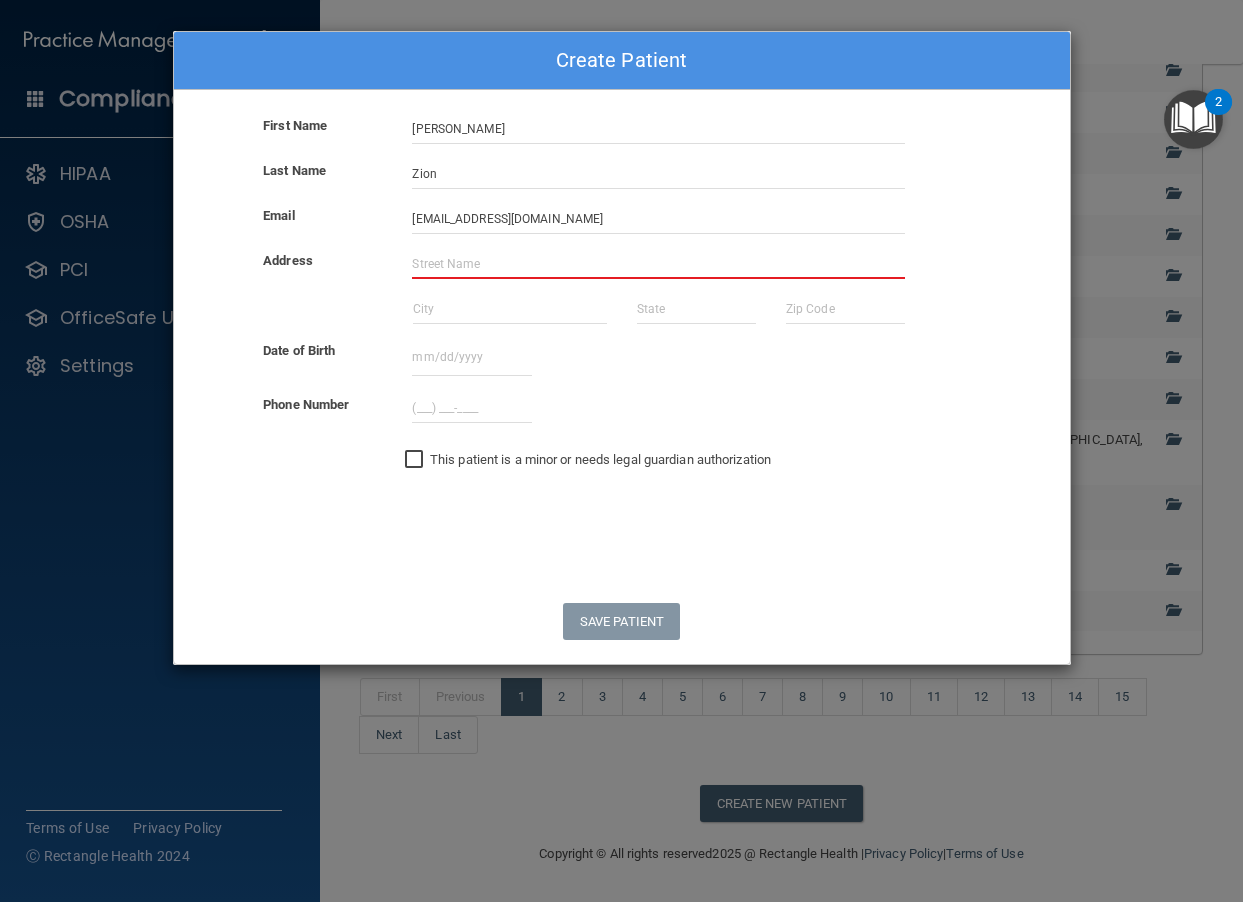 click at bounding box center [658, 264] 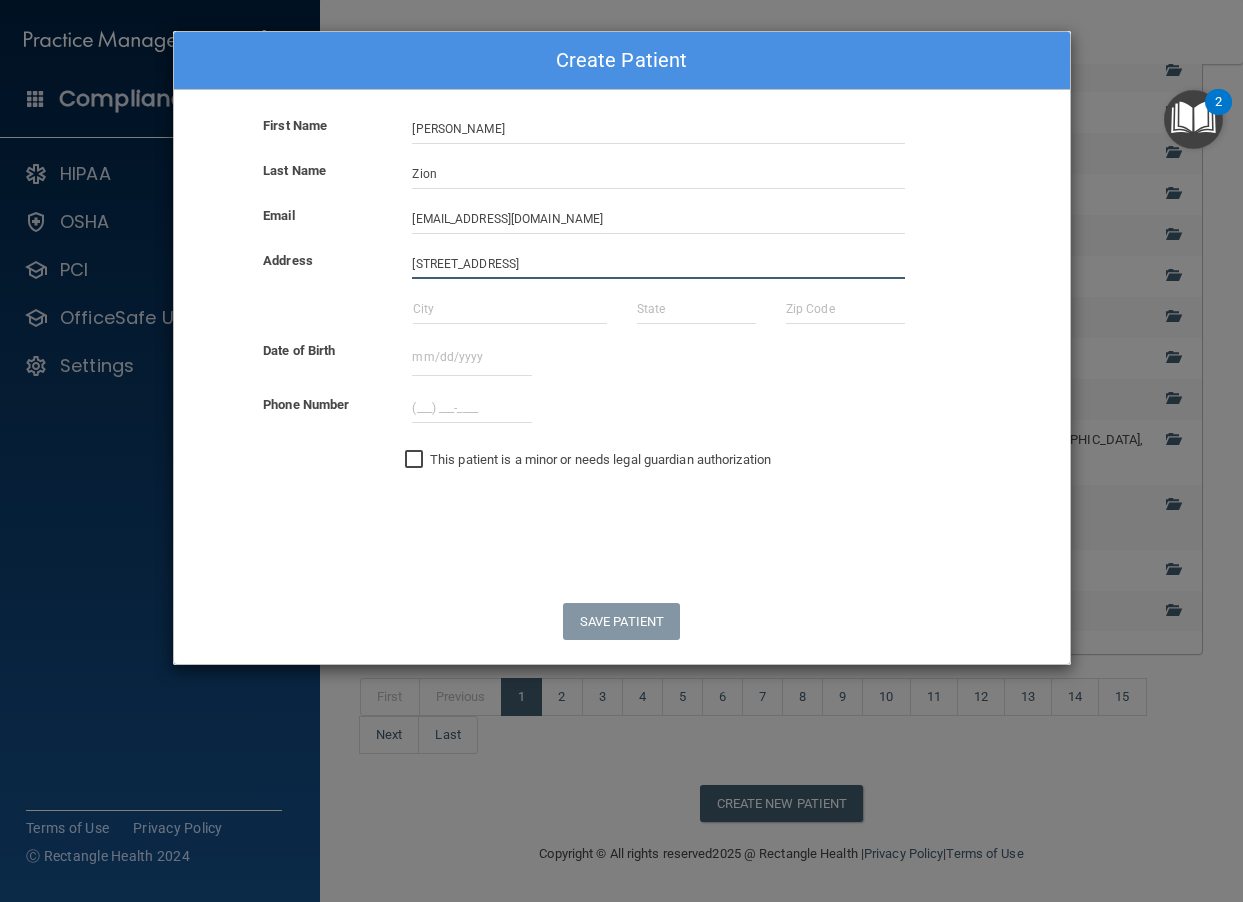 type on "[STREET_ADDRESS]" 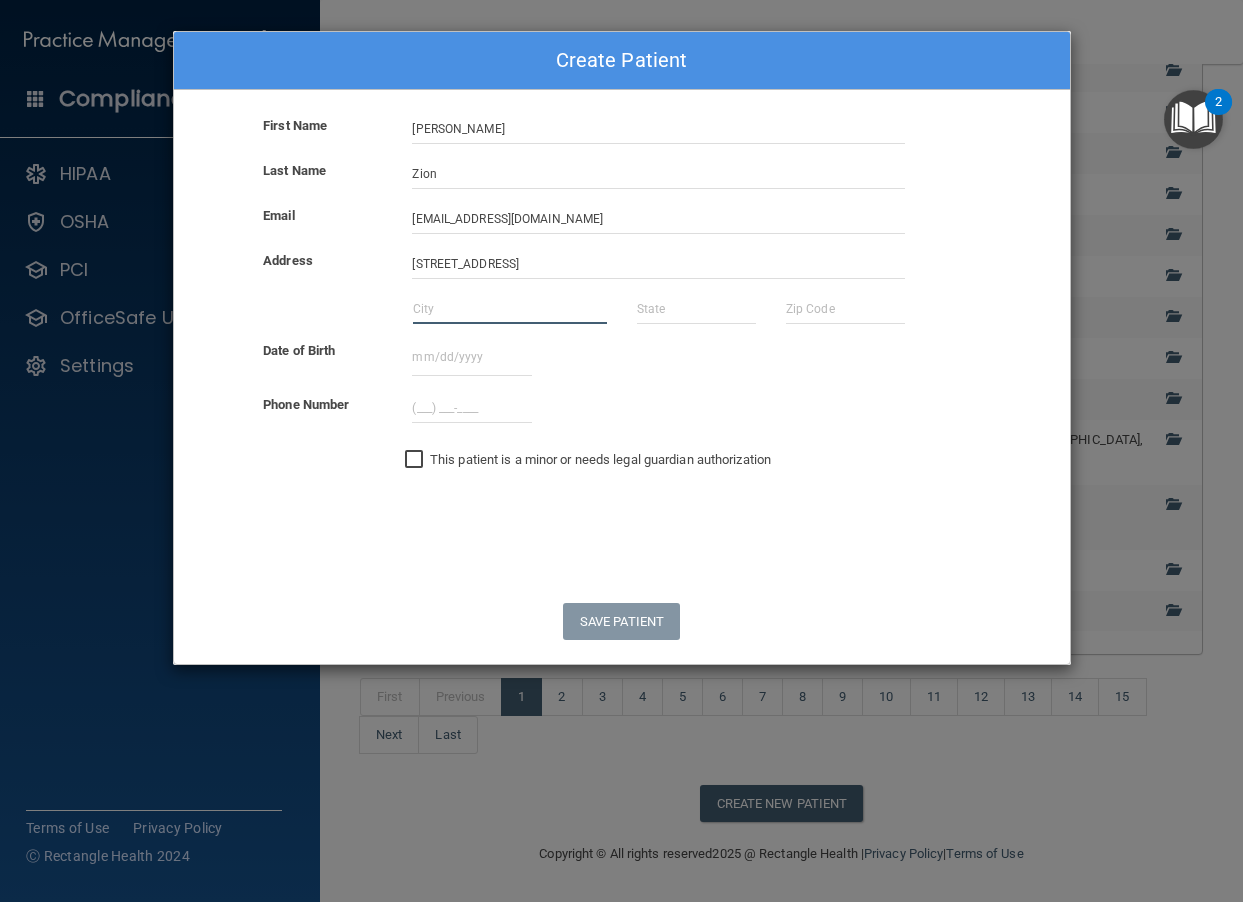 click at bounding box center [510, 309] 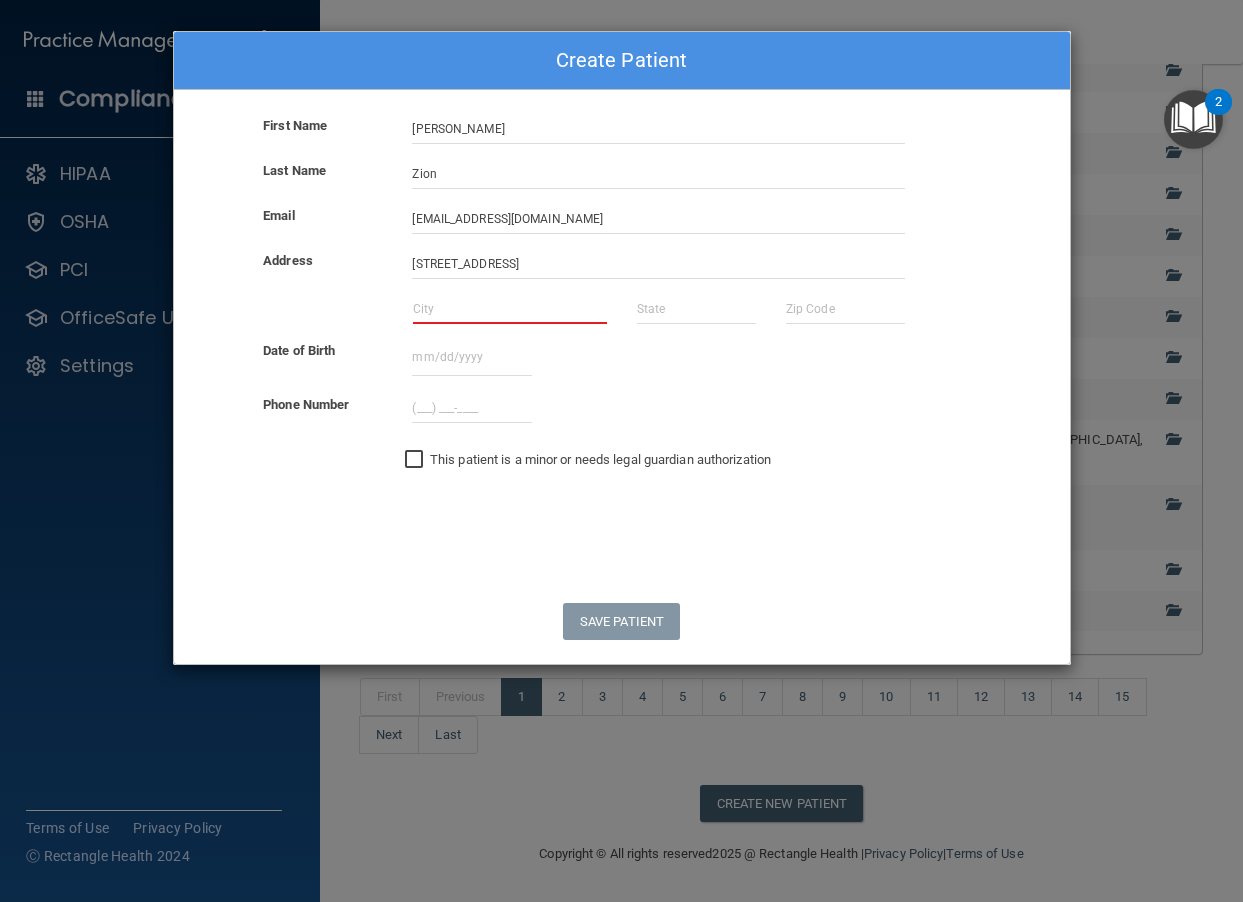 click on "Save Patient" at bounding box center [622, 621] 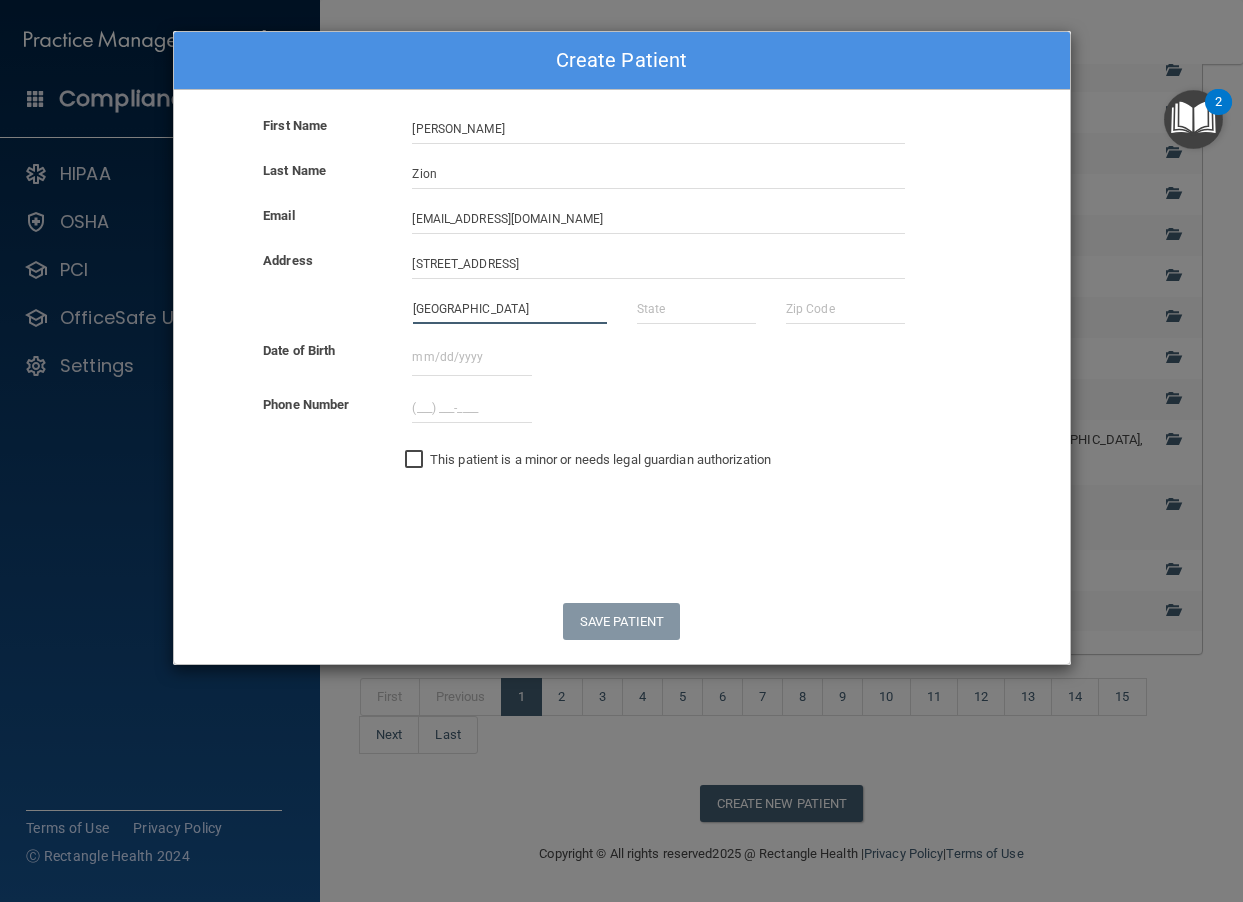 type on "[GEOGRAPHIC_DATA]" 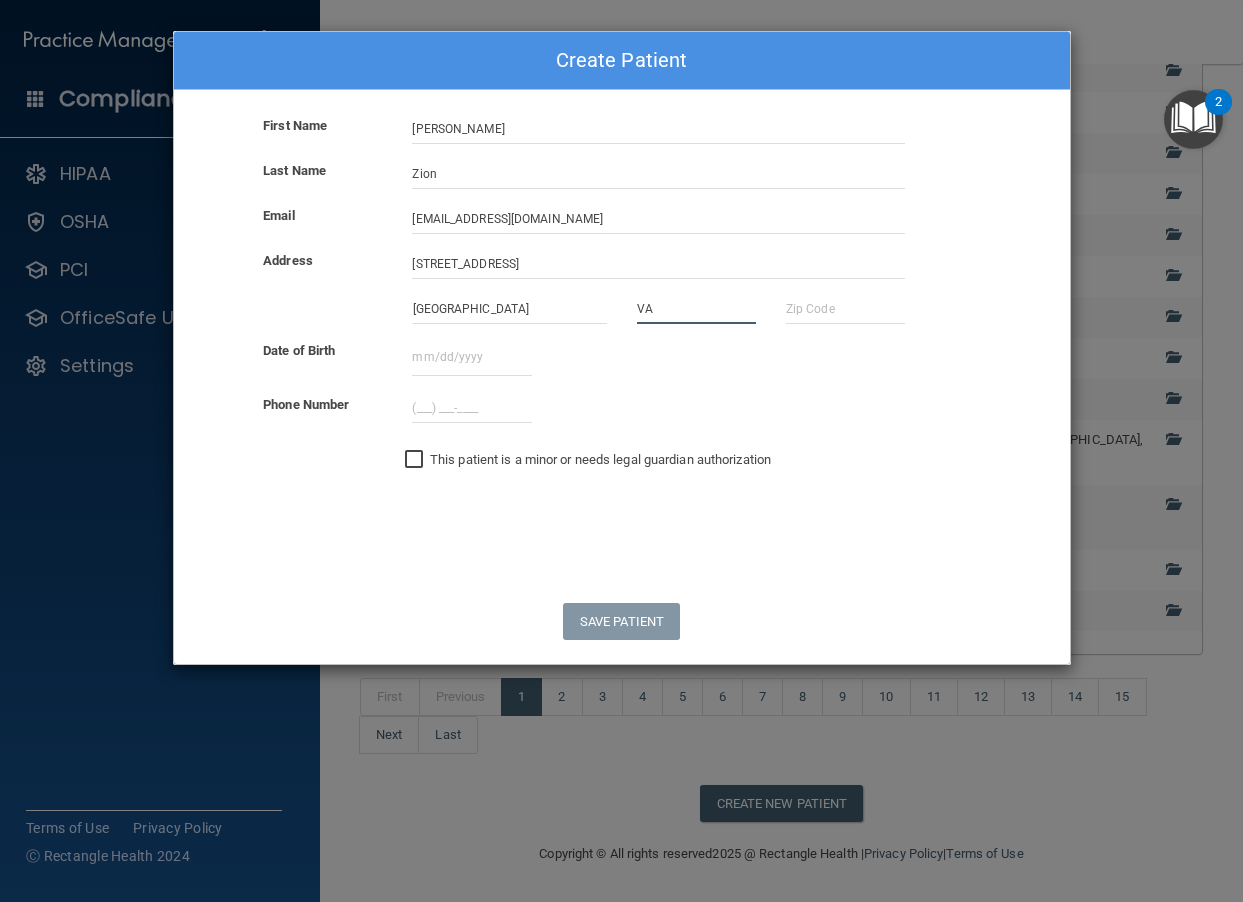 type on "VA" 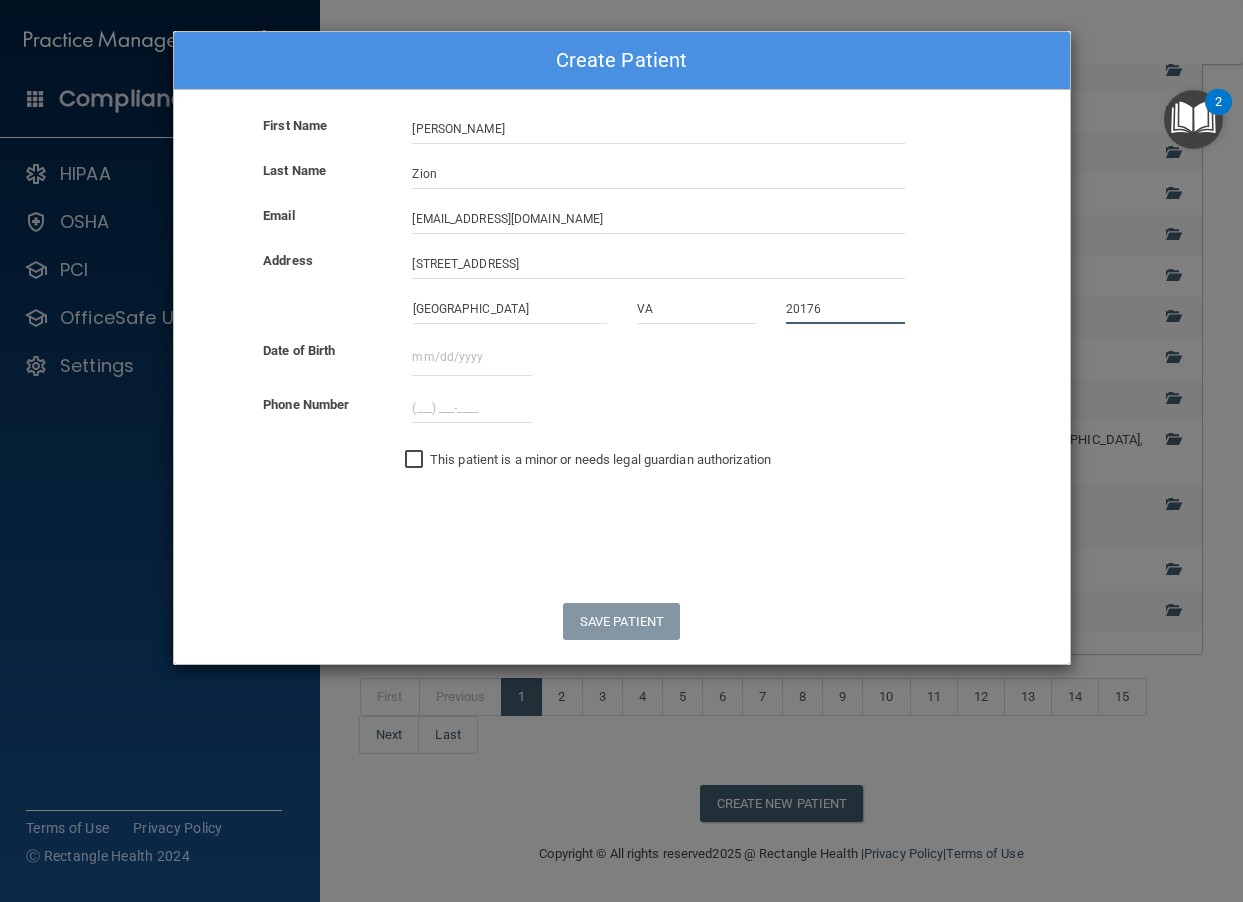 type on "20176" 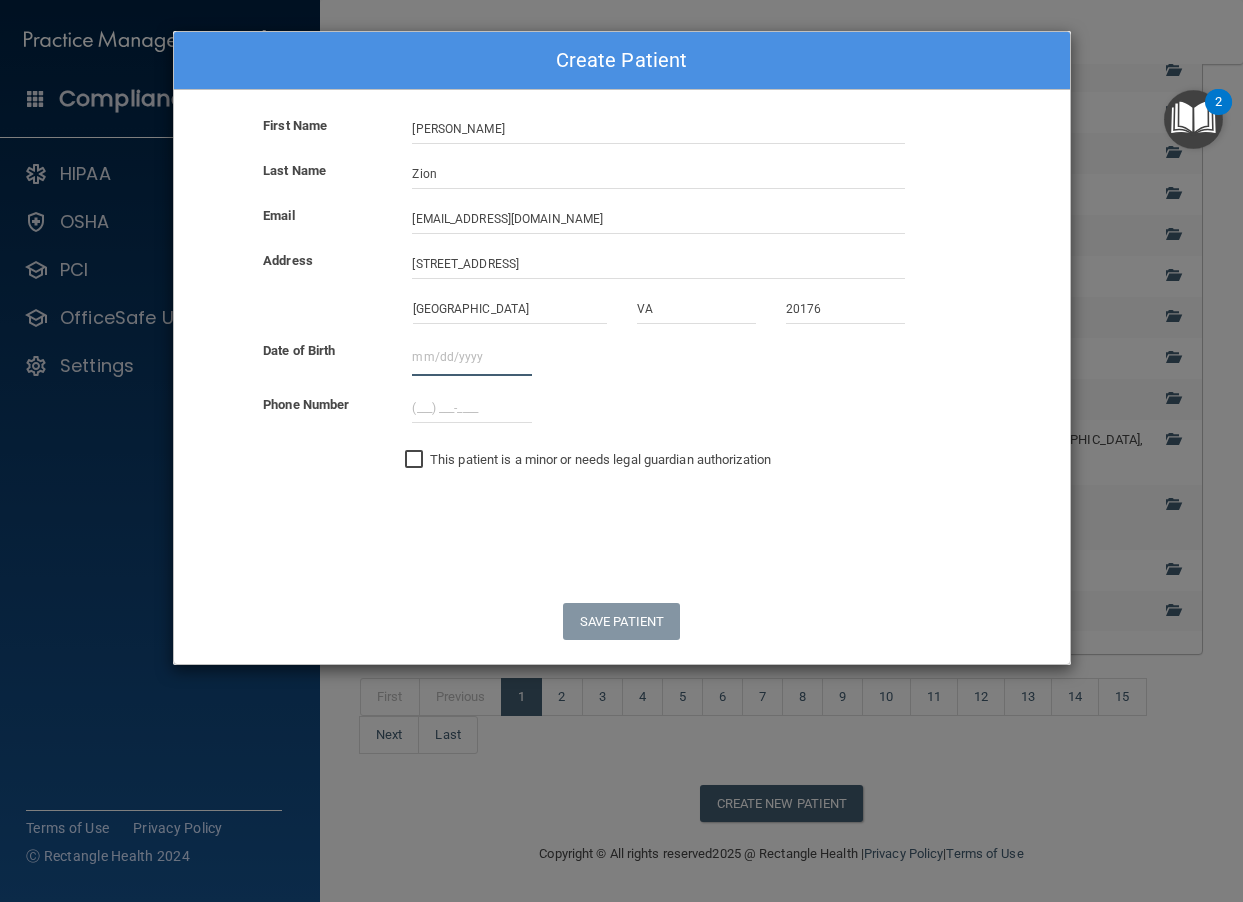 drag, startPoint x: 445, startPoint y: 366, endPoint x: 445, endPoint y: 407, distance: 41 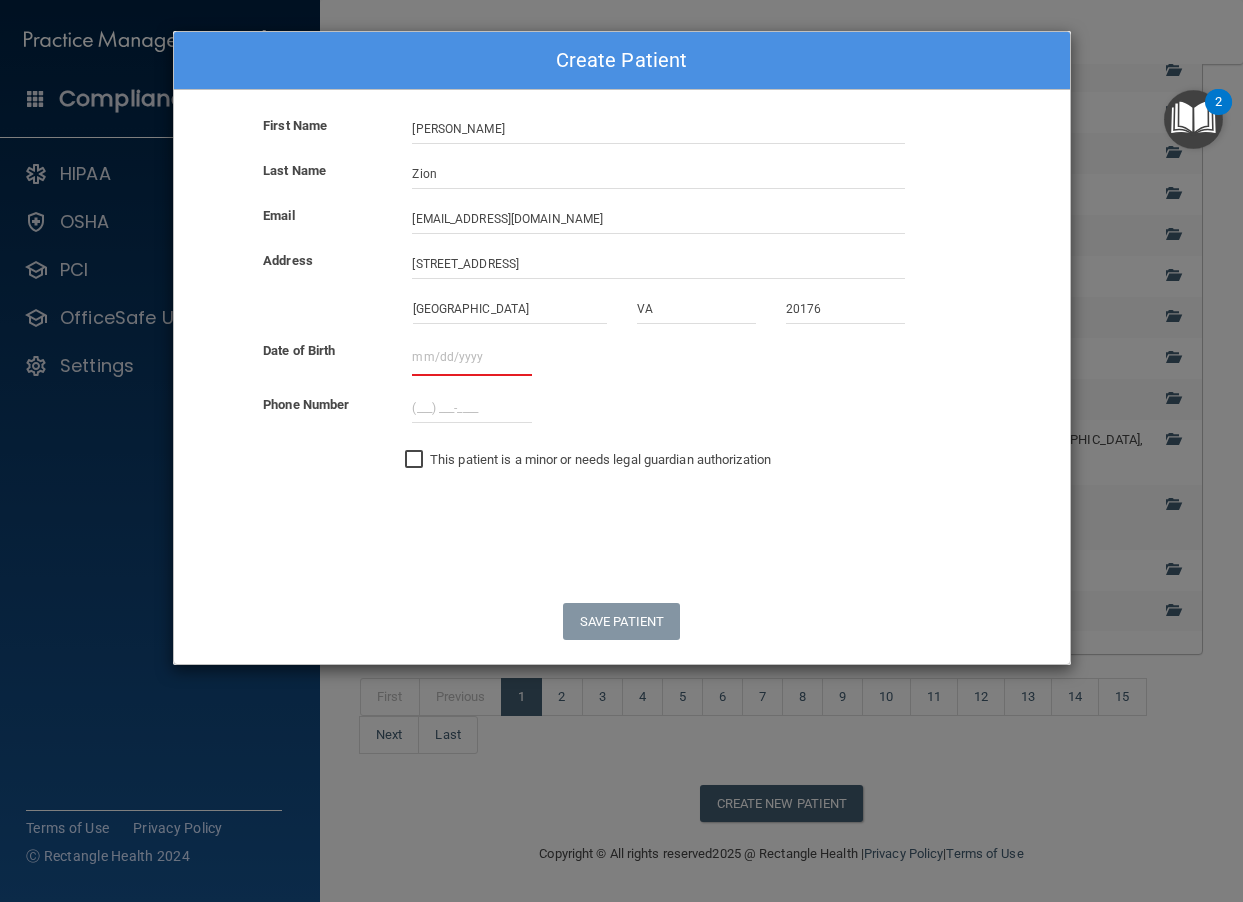 click on "Save Patient" at bounding box center (622, 621) 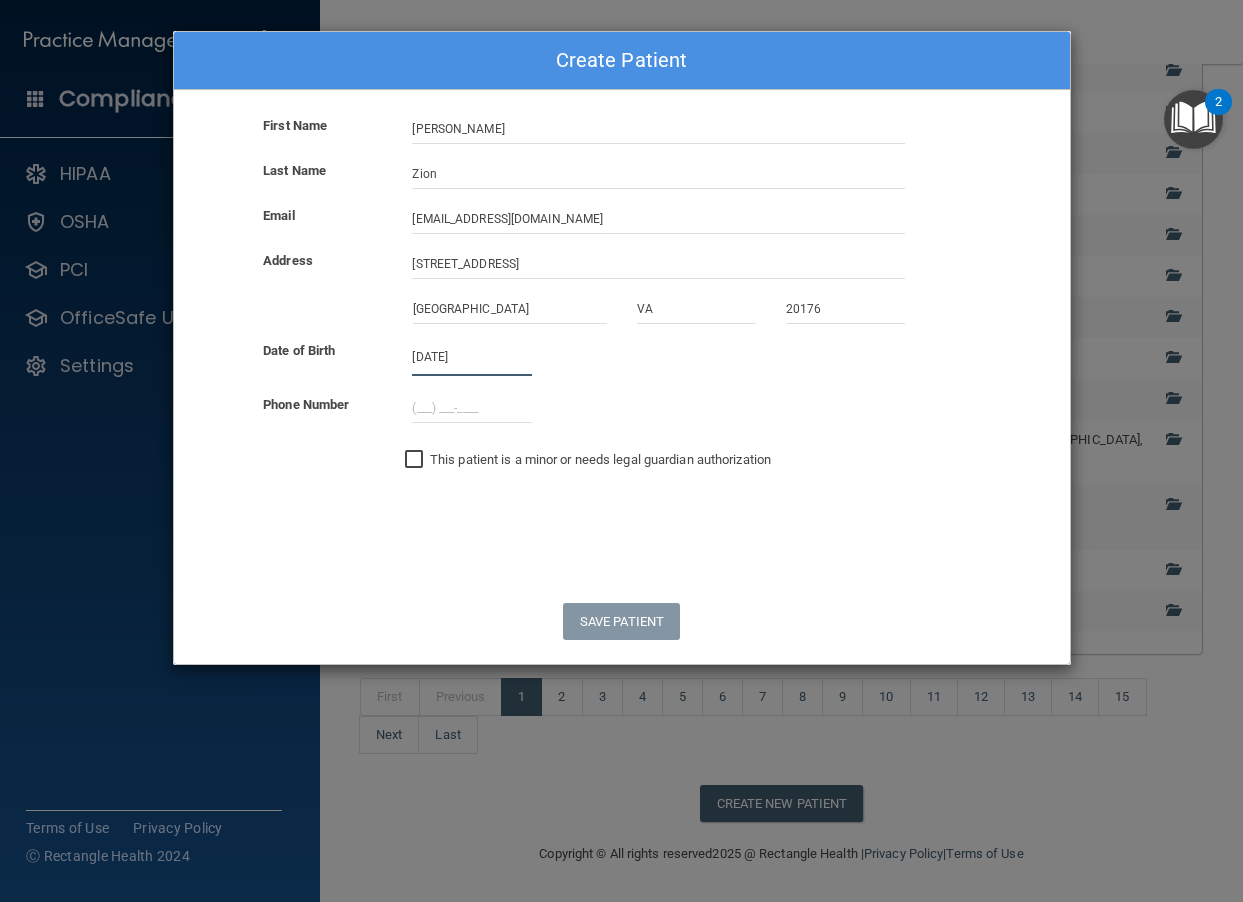type on "[DATE]" 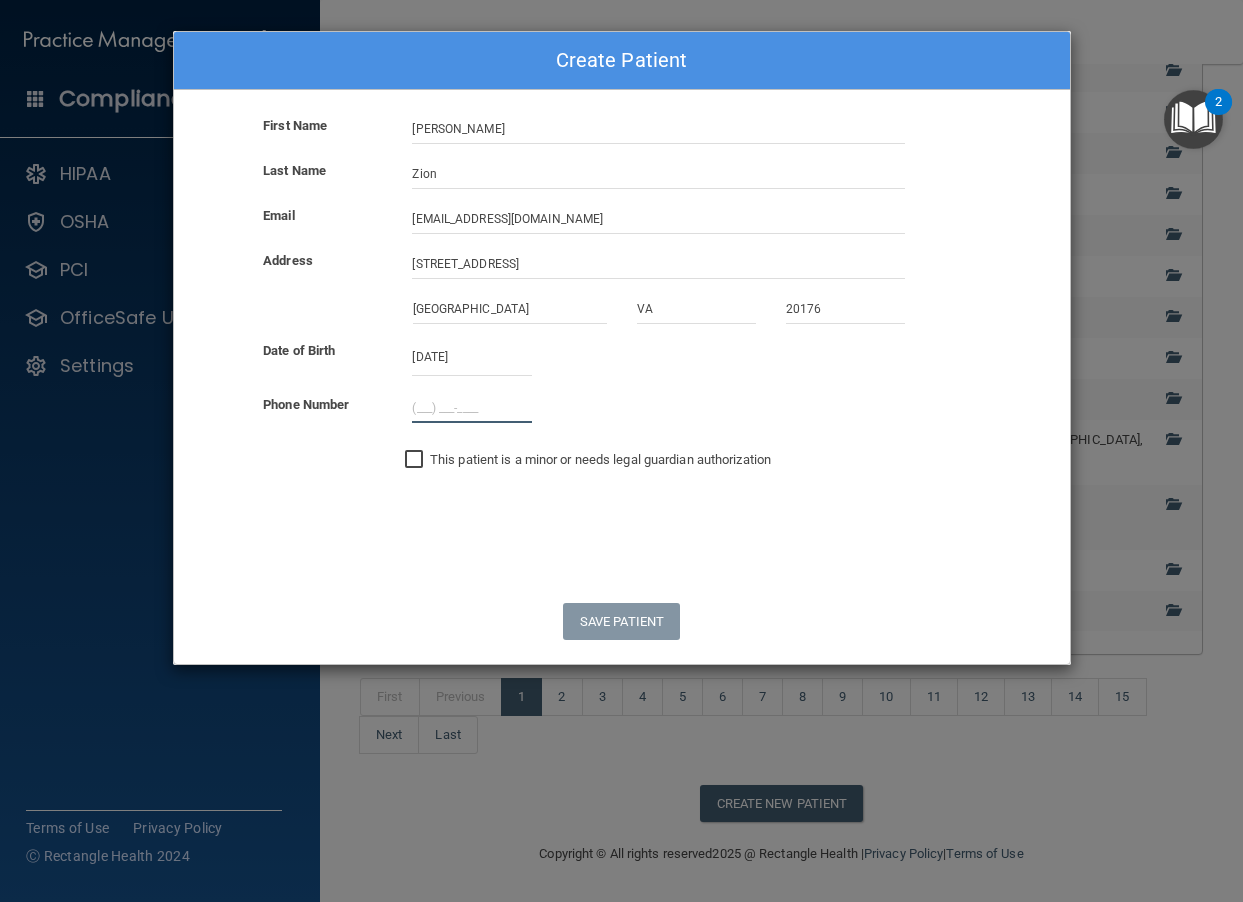 type on "(___) ___-____" 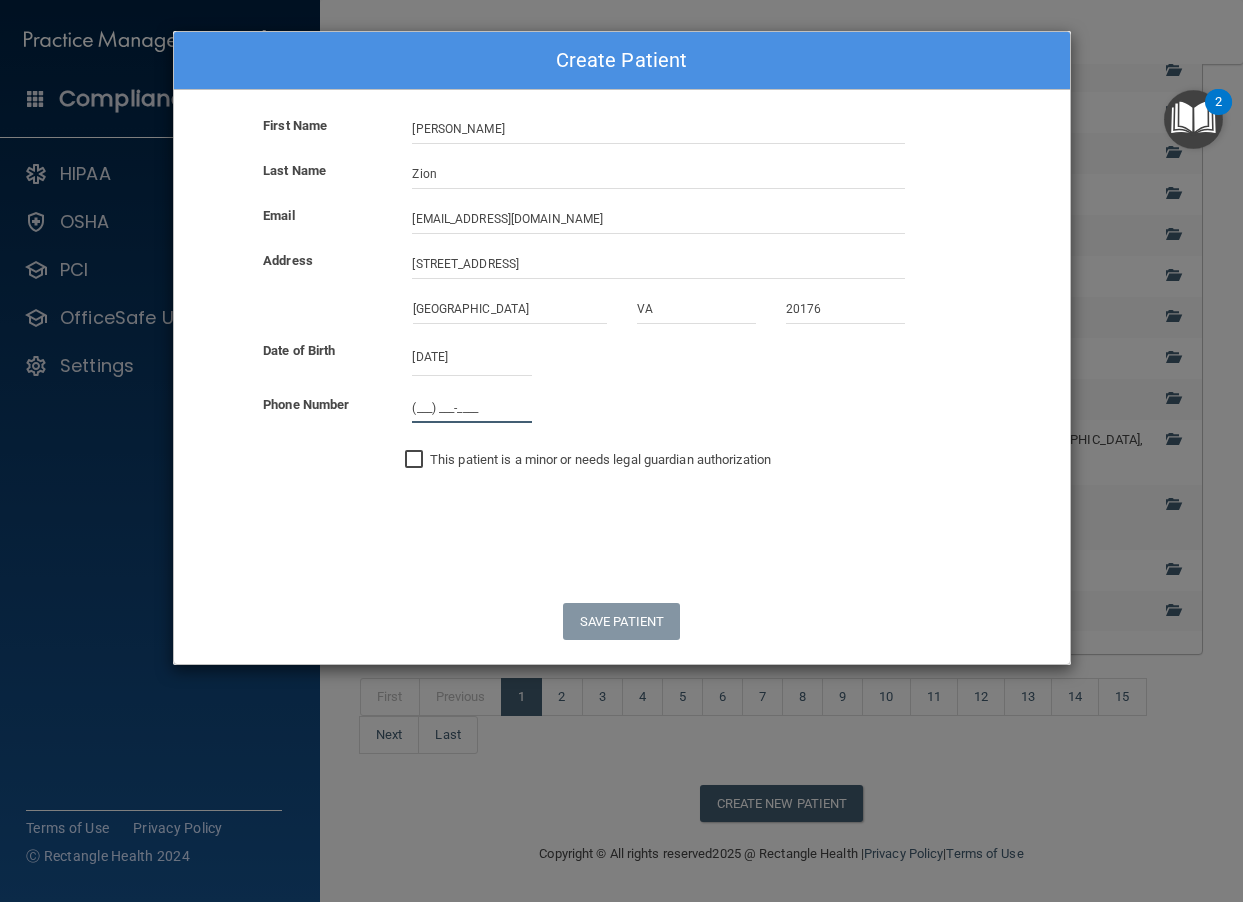 click on "(___) ___-____" at bounding box center (471, 408) 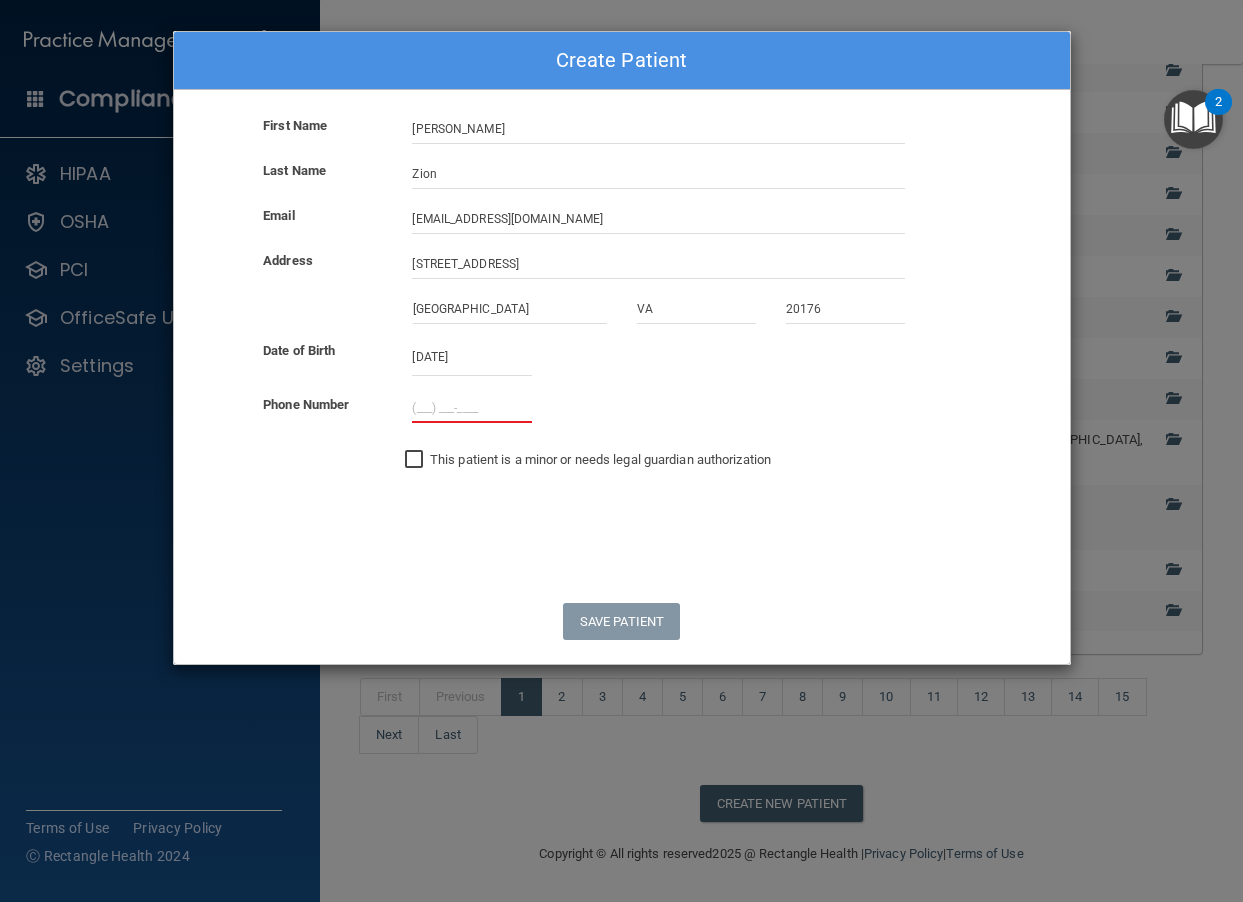type on "(___) ___-____" 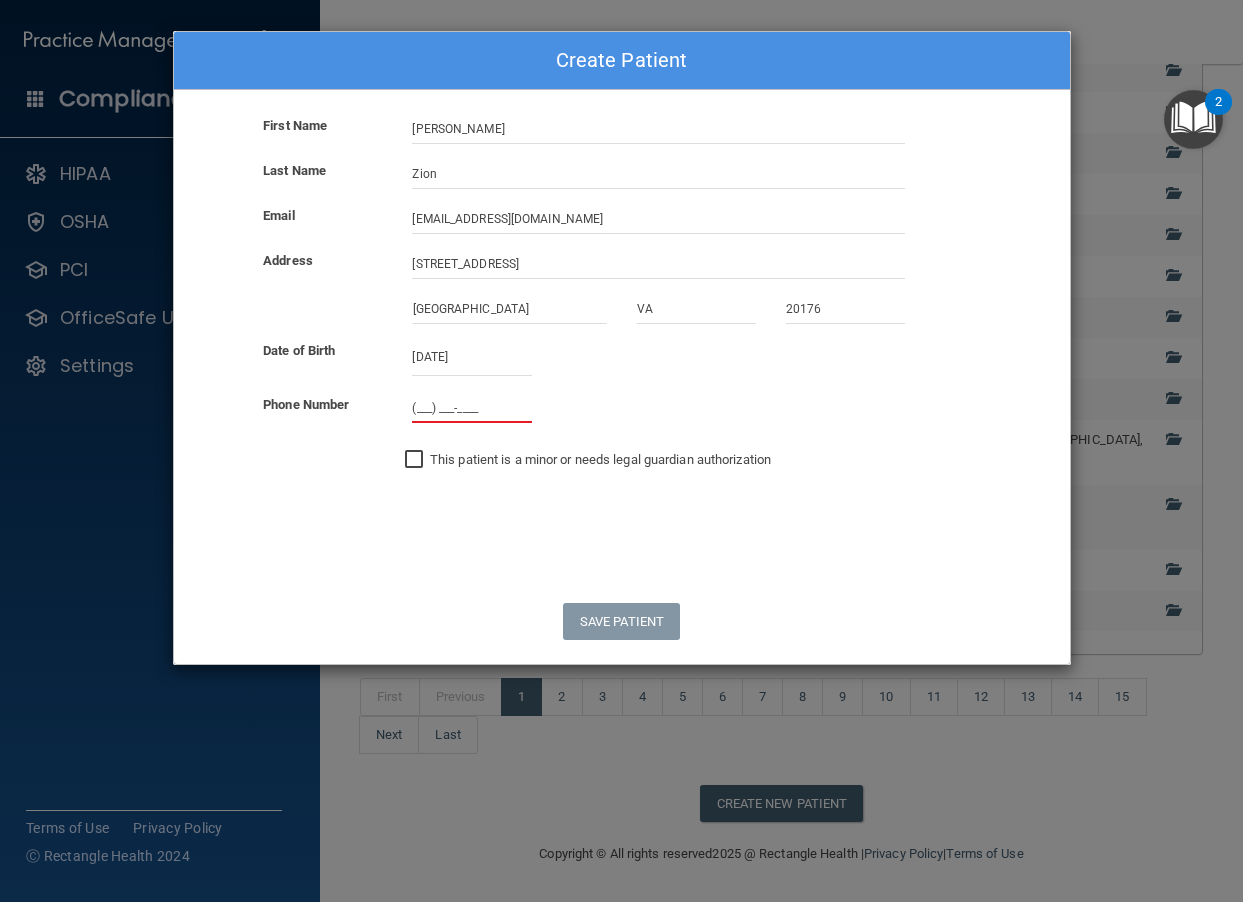 click on "(___) ___-____" at bounding box center (471, 408) 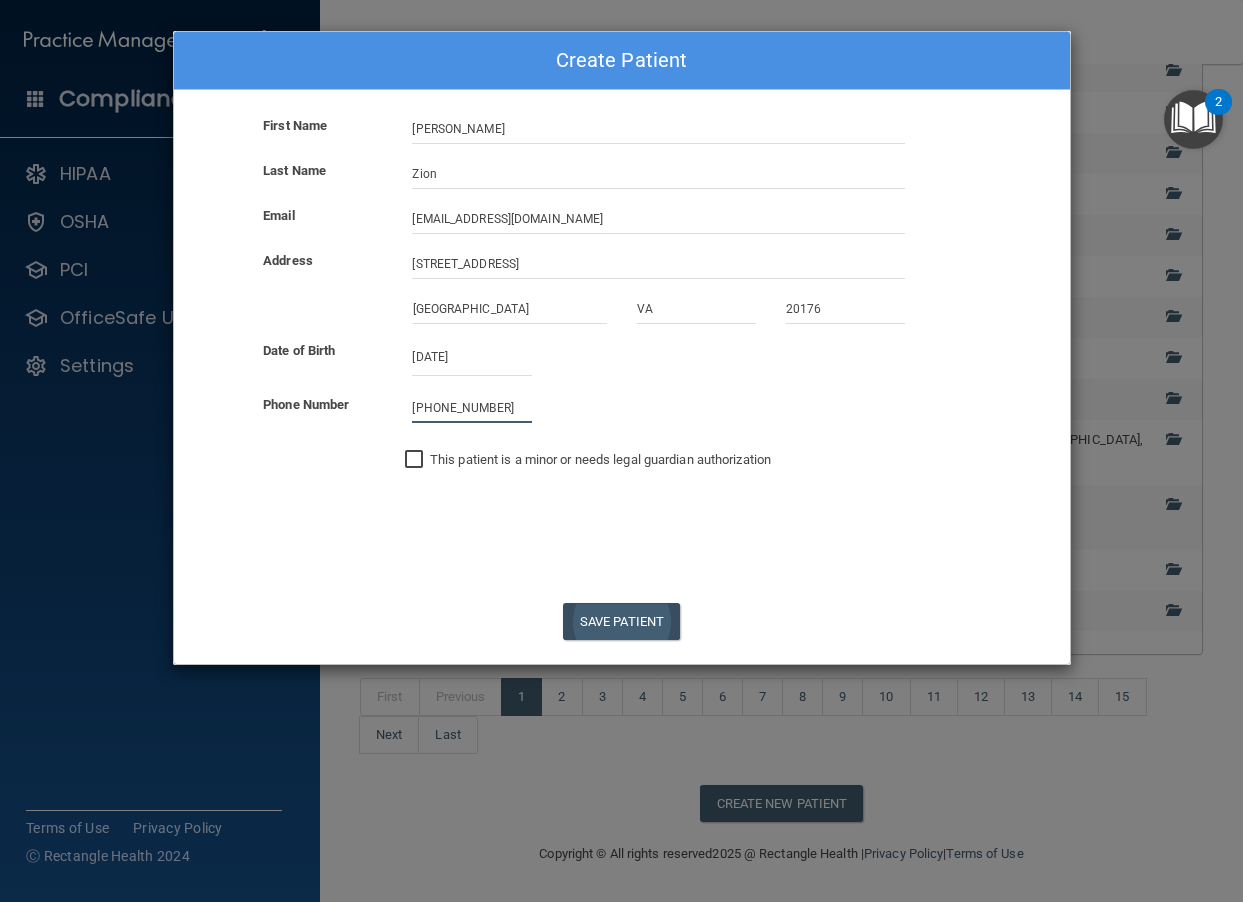 type on "[PHONE_NUMBER]" 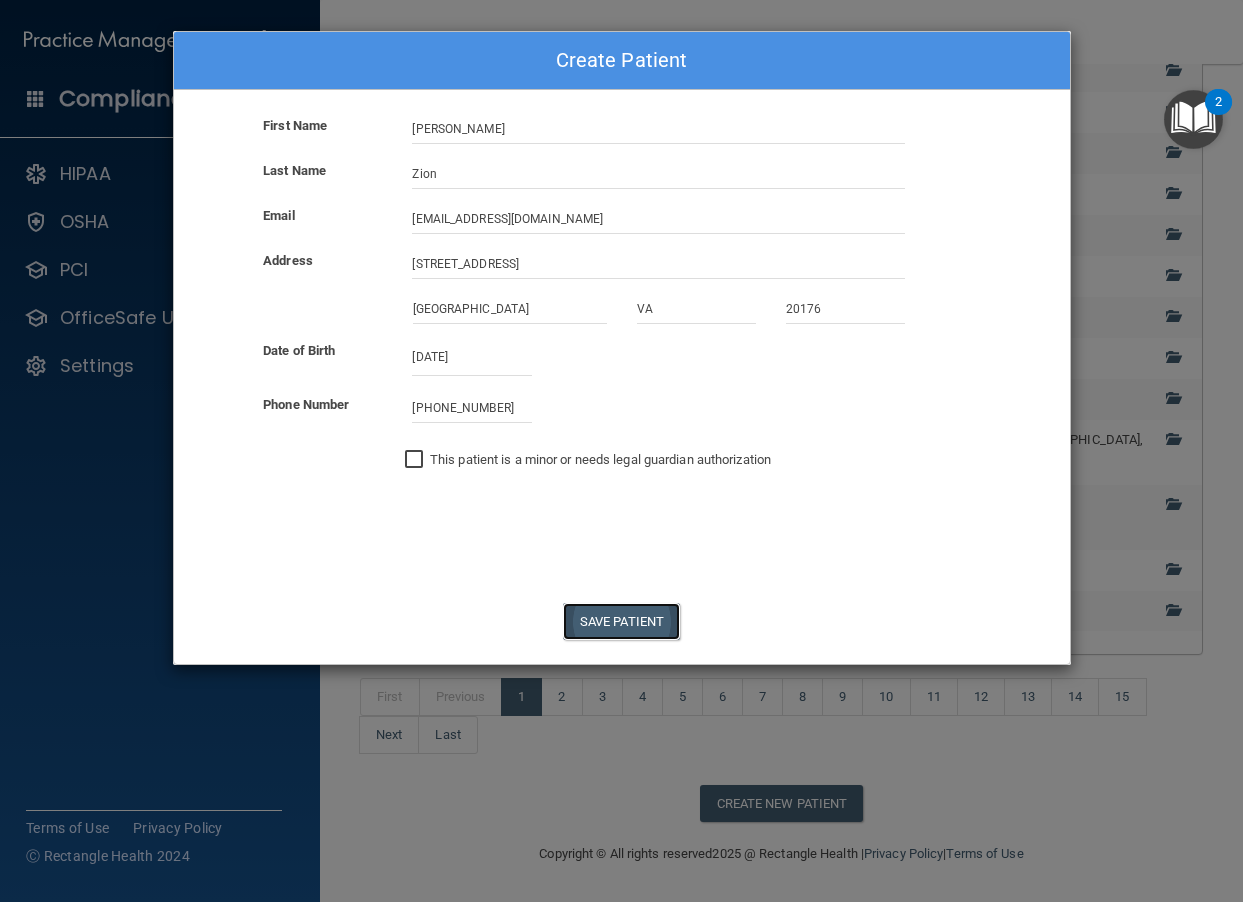 click on "Save Patient" at bounding box center (621, 621) 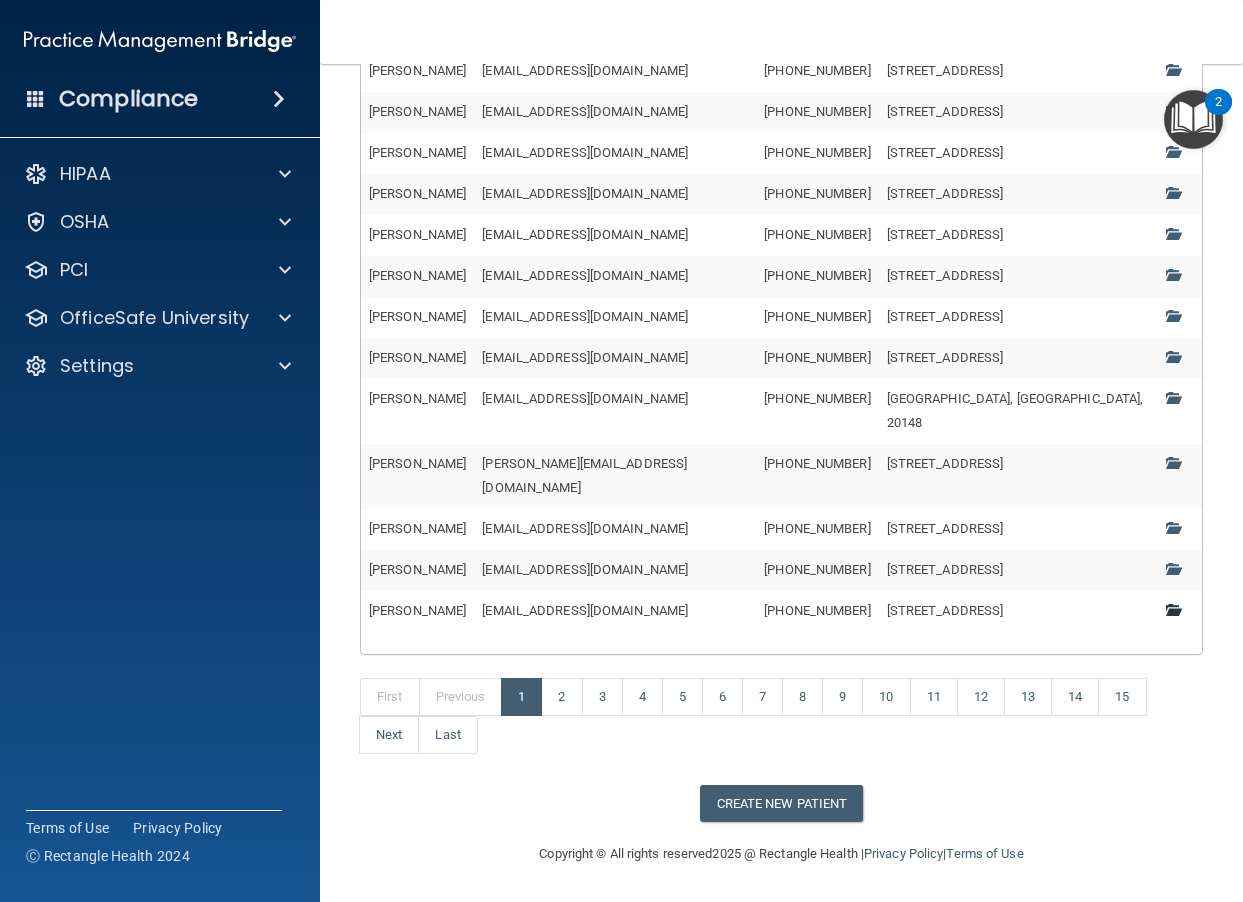 click at bounding box center (1172, 609) 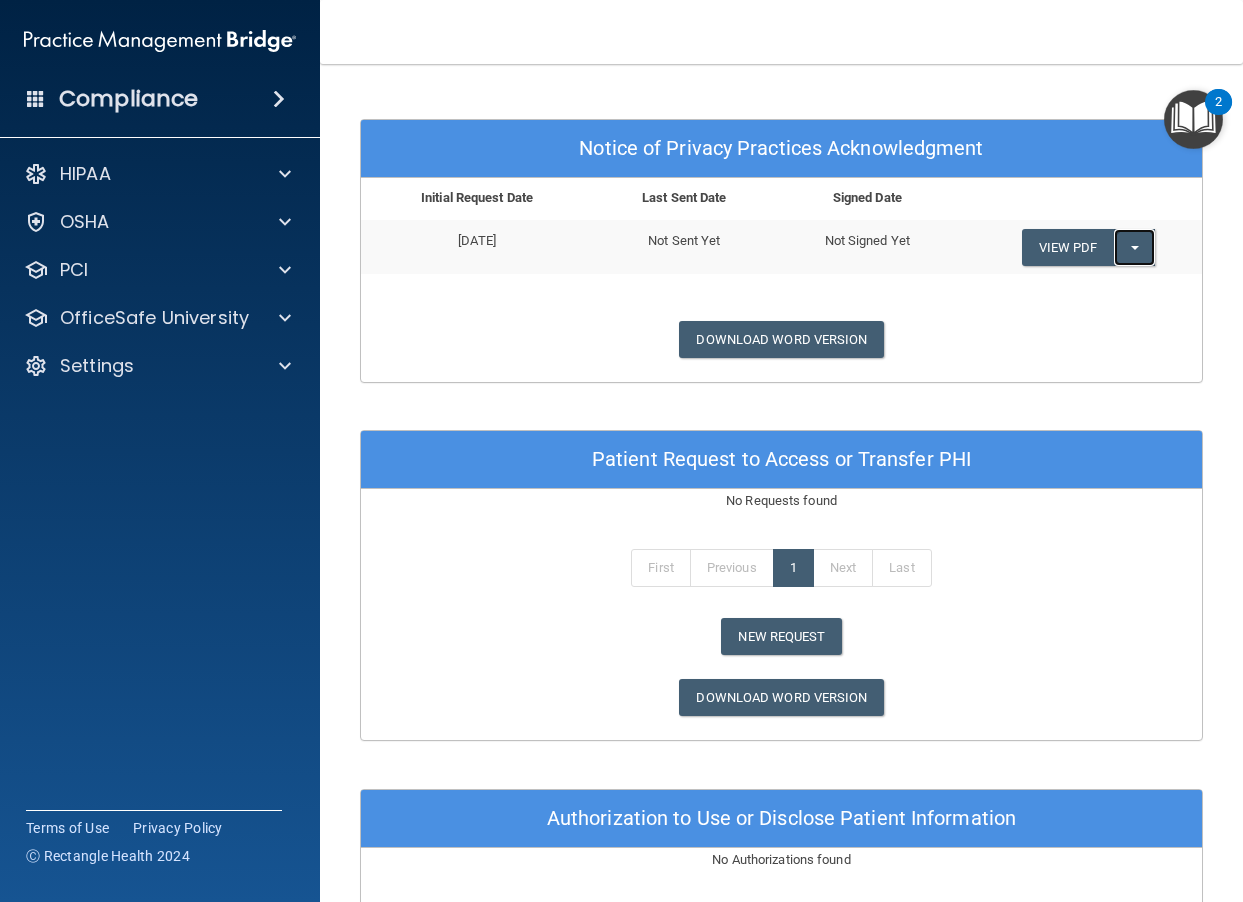 click on "Split button!" at bounding box center [1134, 247] 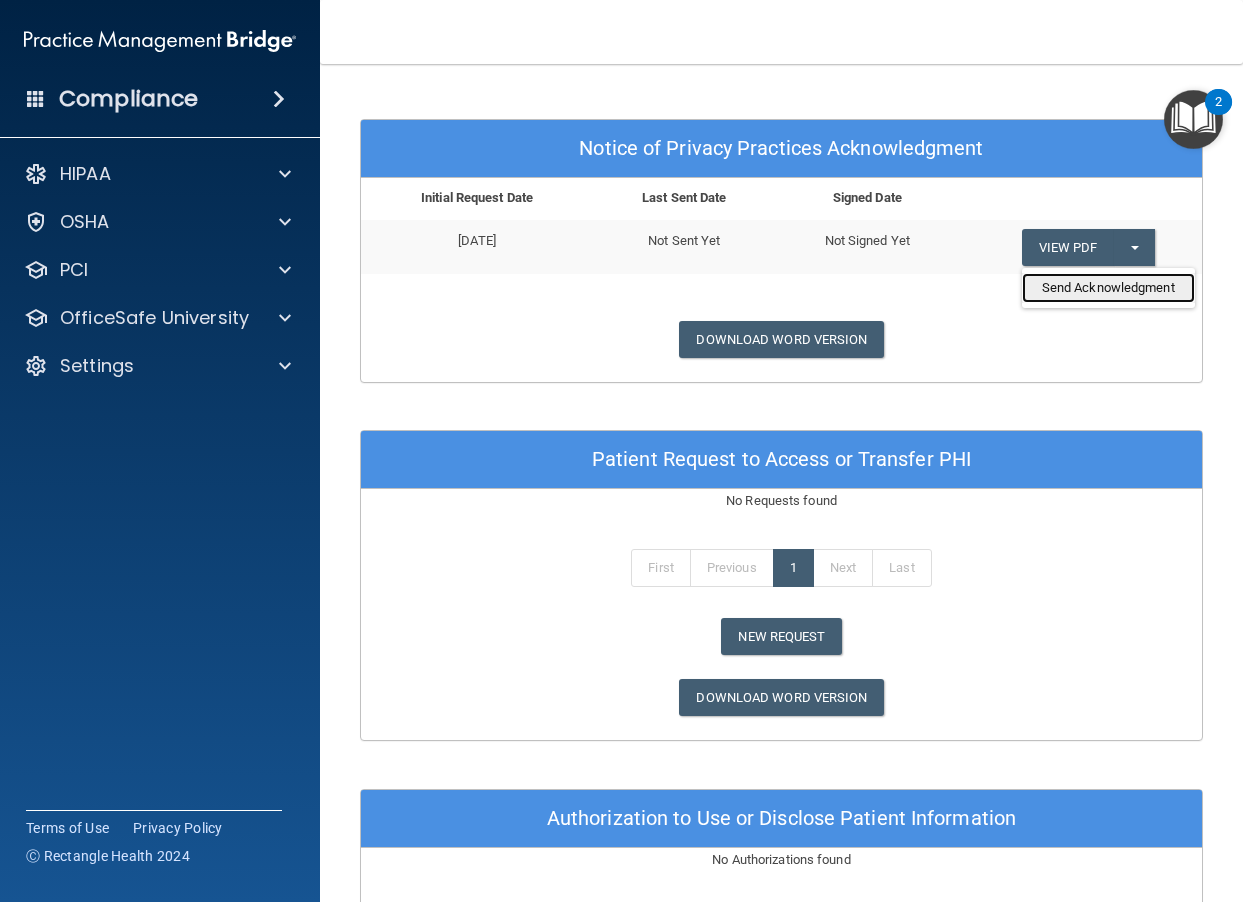 click on "Send Acknowledgment" at bounding box center (1108, 288) 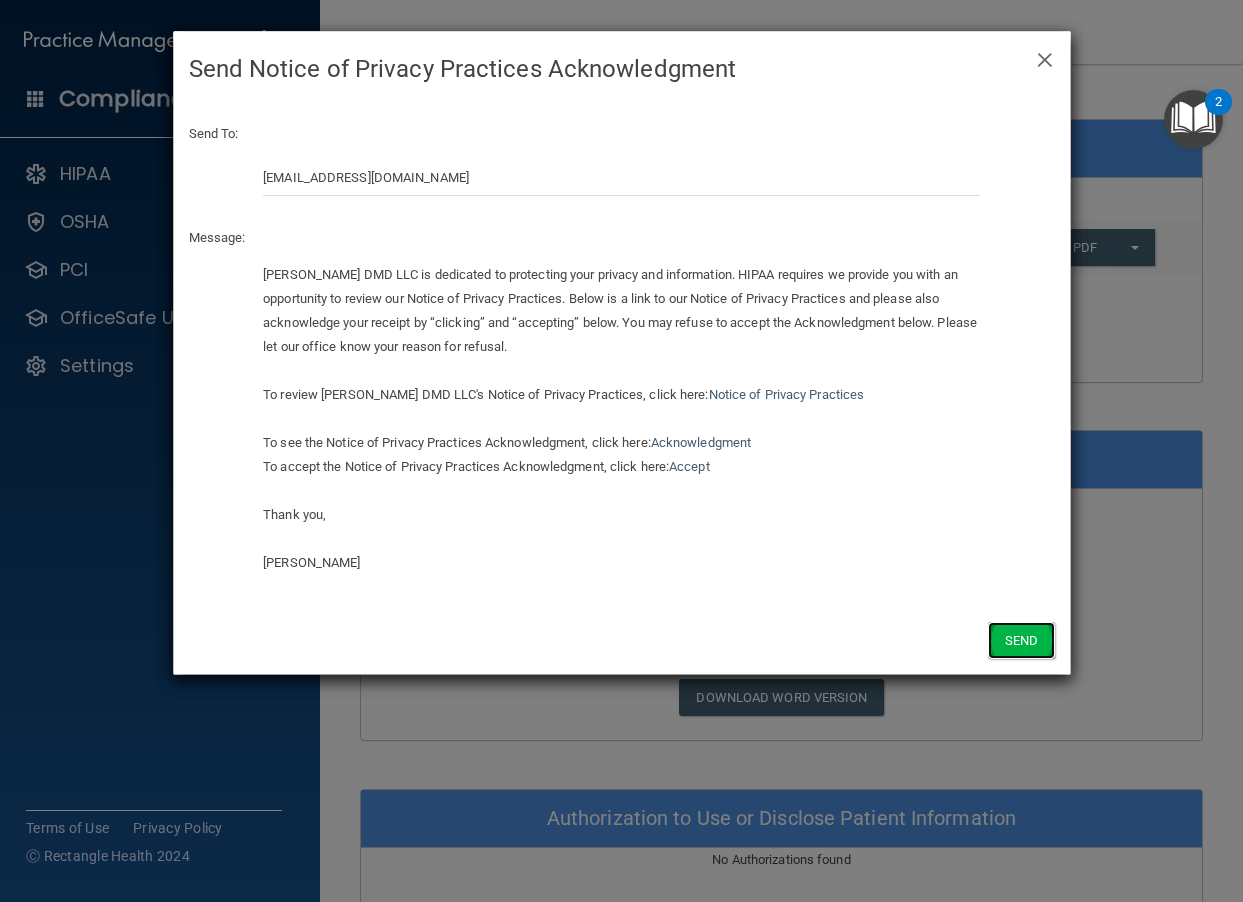 click on "Send" at bounding box center [1021, 640] 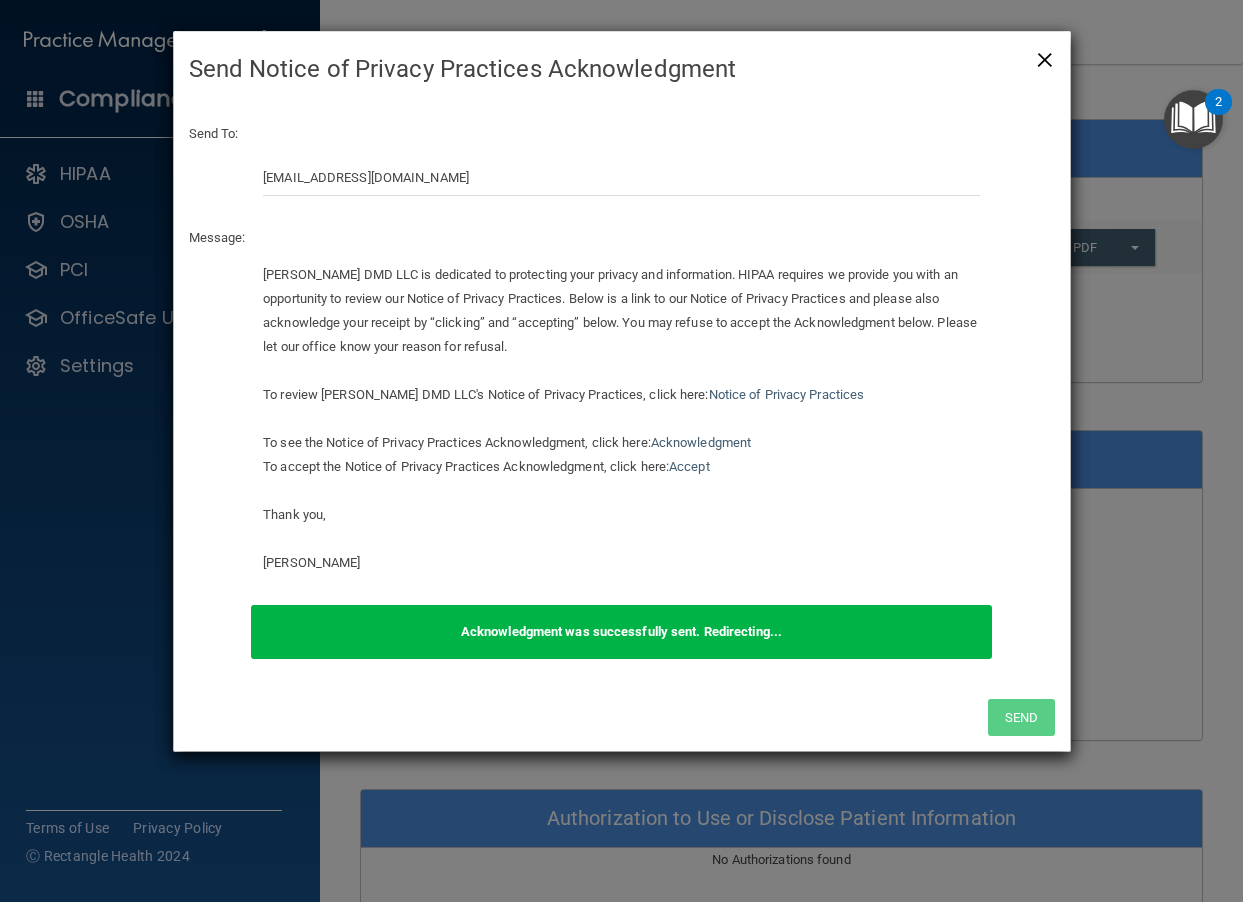 click on "×" at bounding box center [1045, 57] 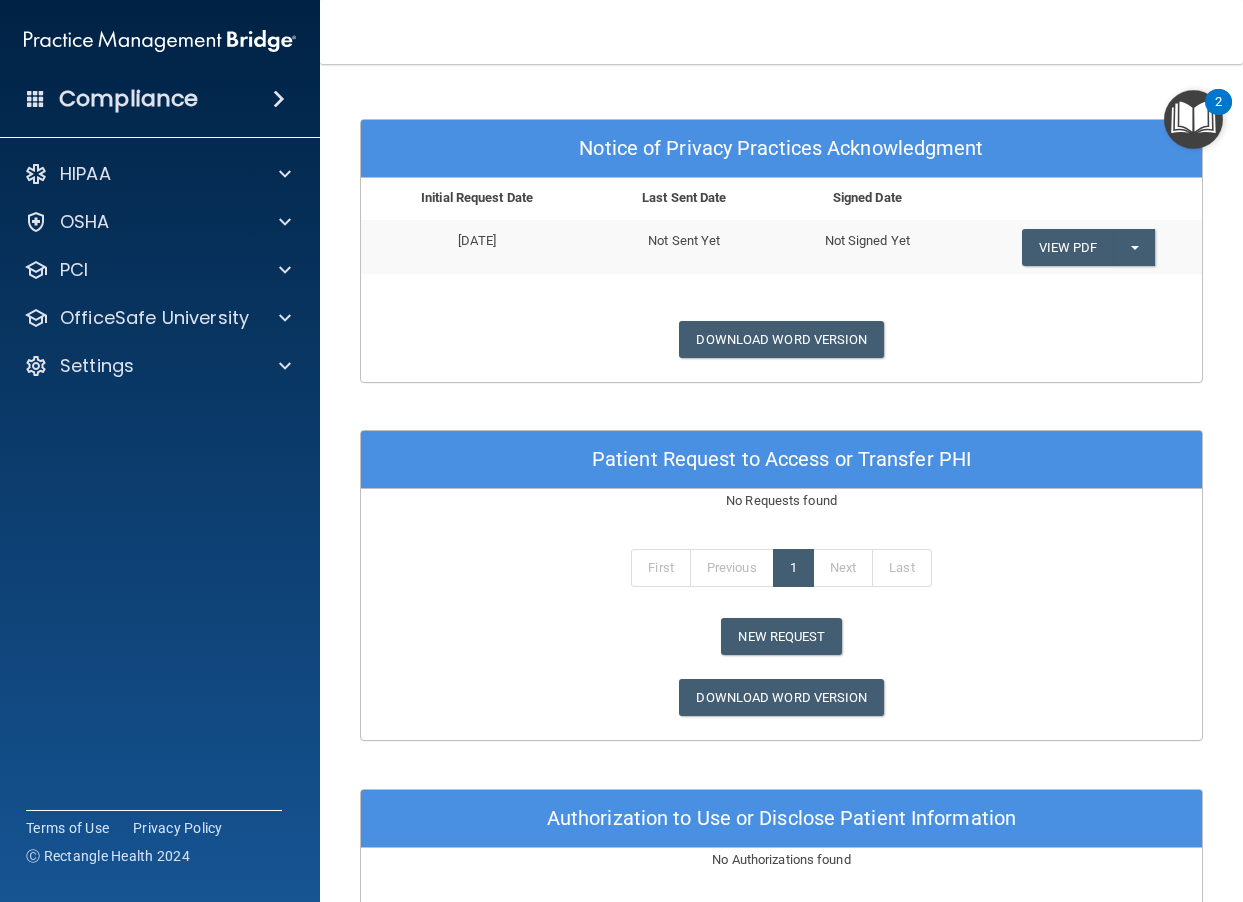 click on "Signed Date" at bounding box center [867, 198] 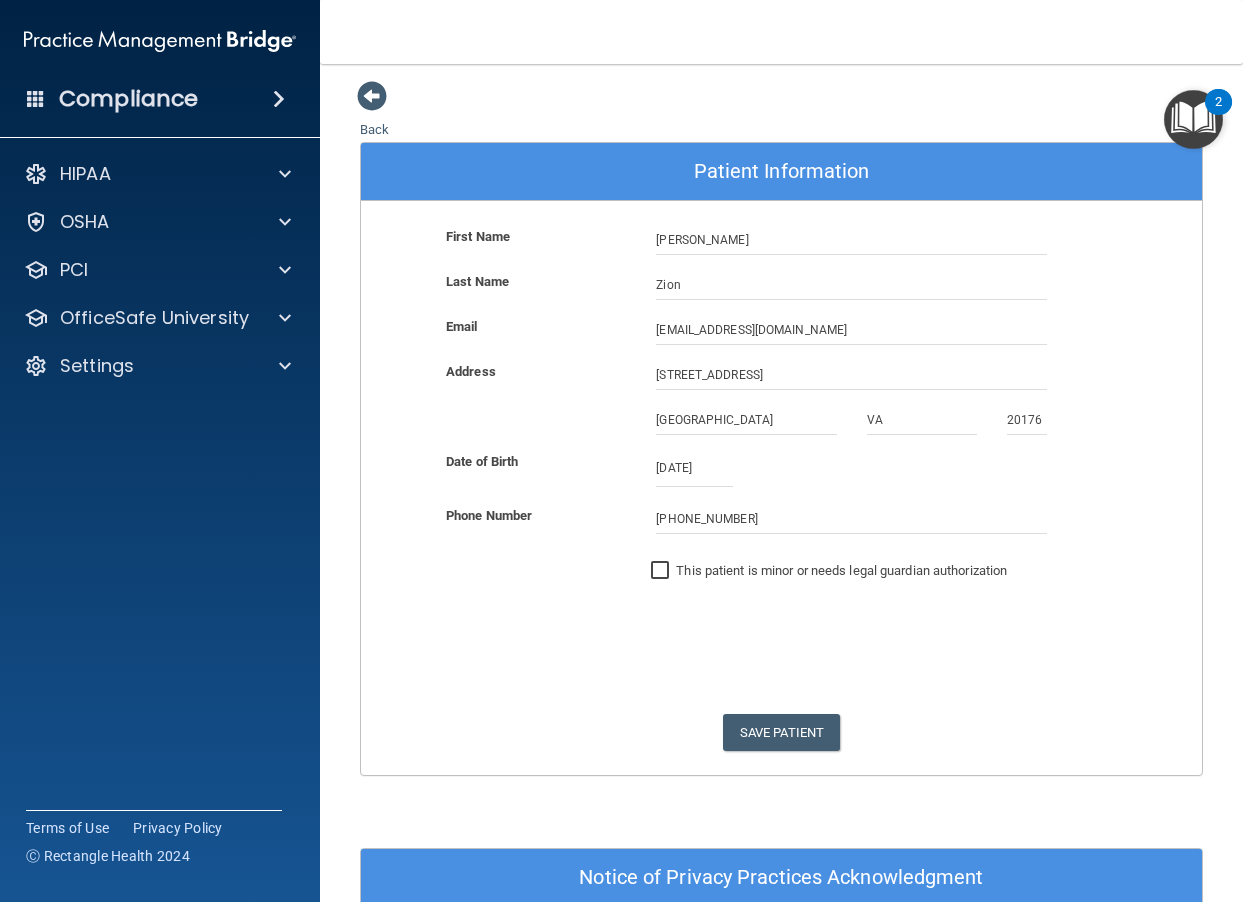scroll, scrollTop: 0, scrollLeft: 0, axis: both 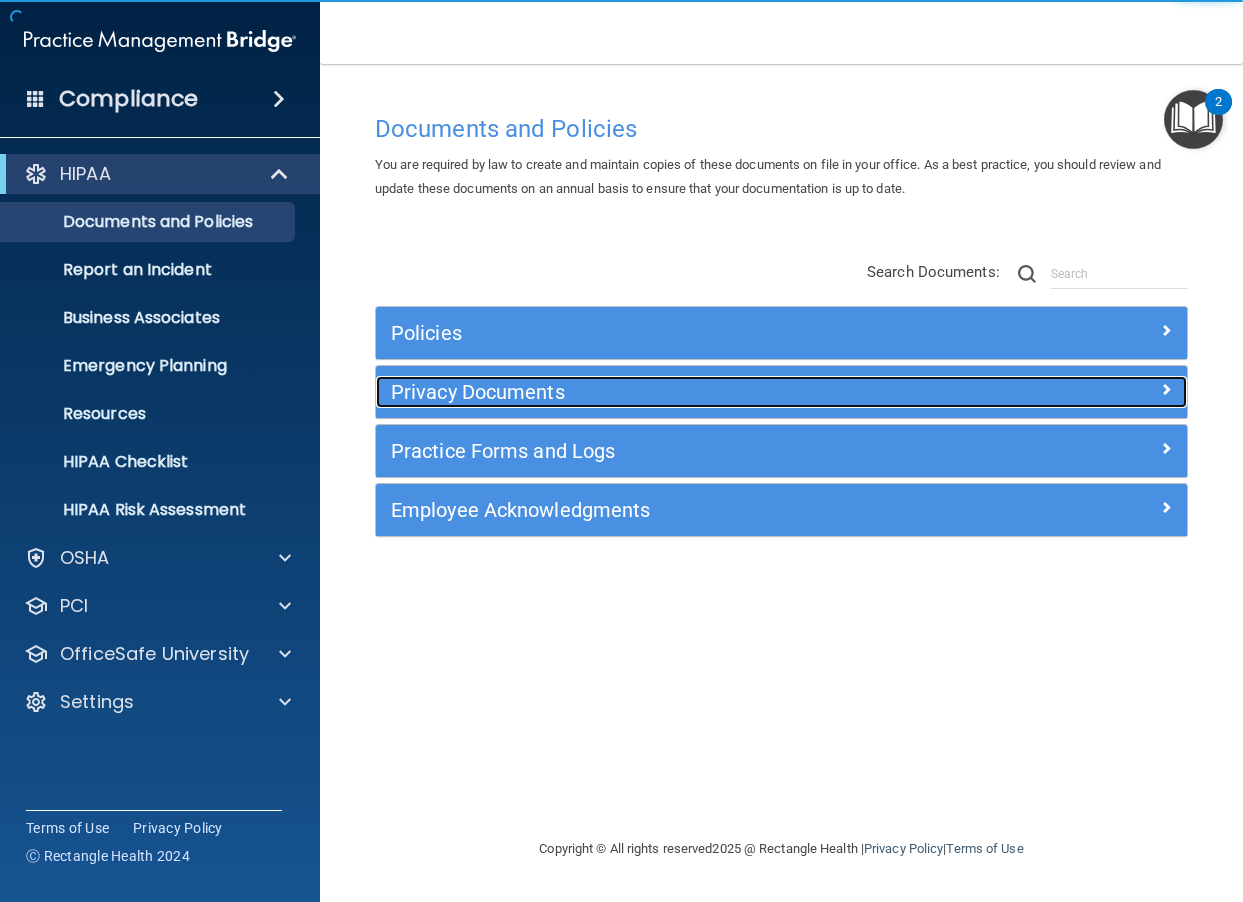 click on "Privacy Documents" at bounding box center [680, 392] 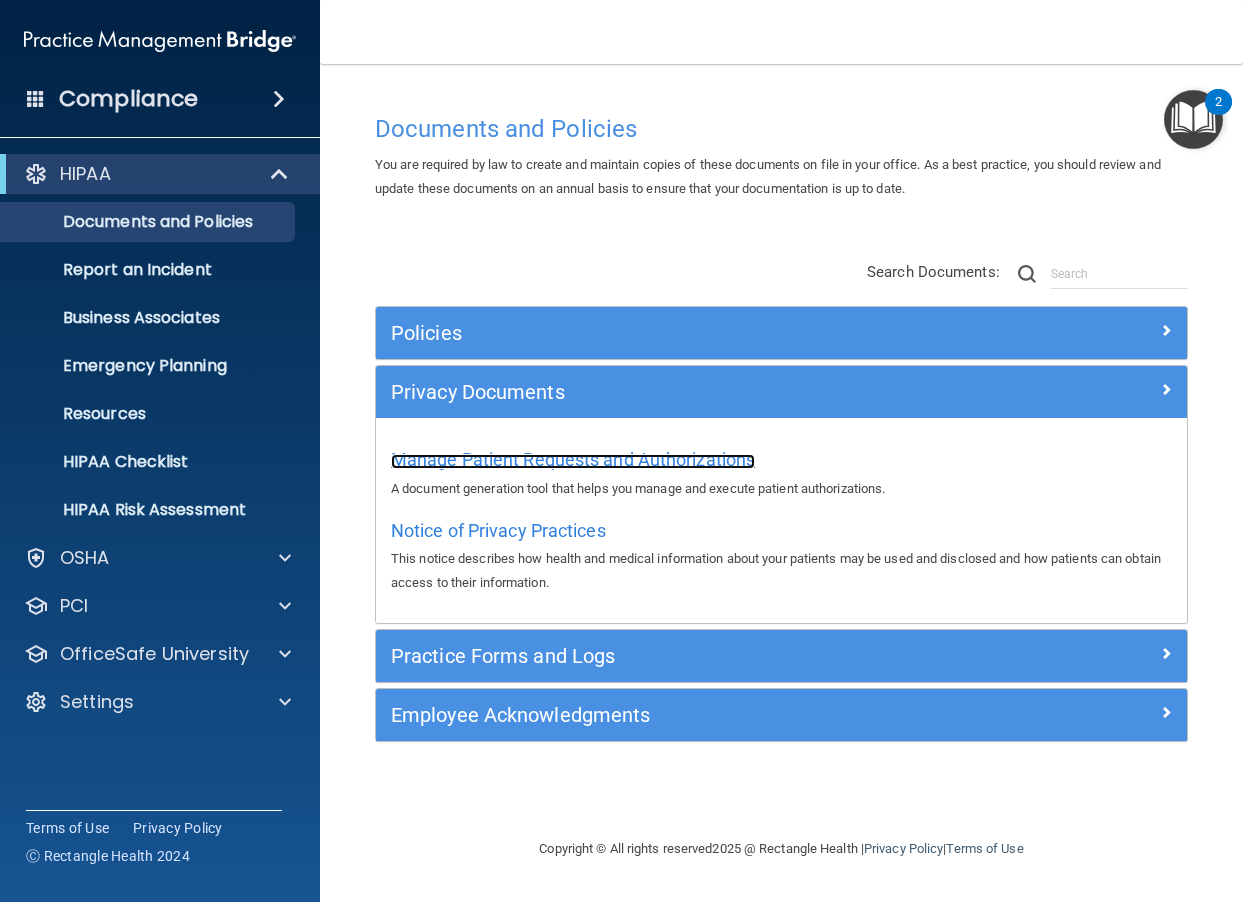 click on "Manage Patient Requests and Authorizations" at bounding box center [573, 459] 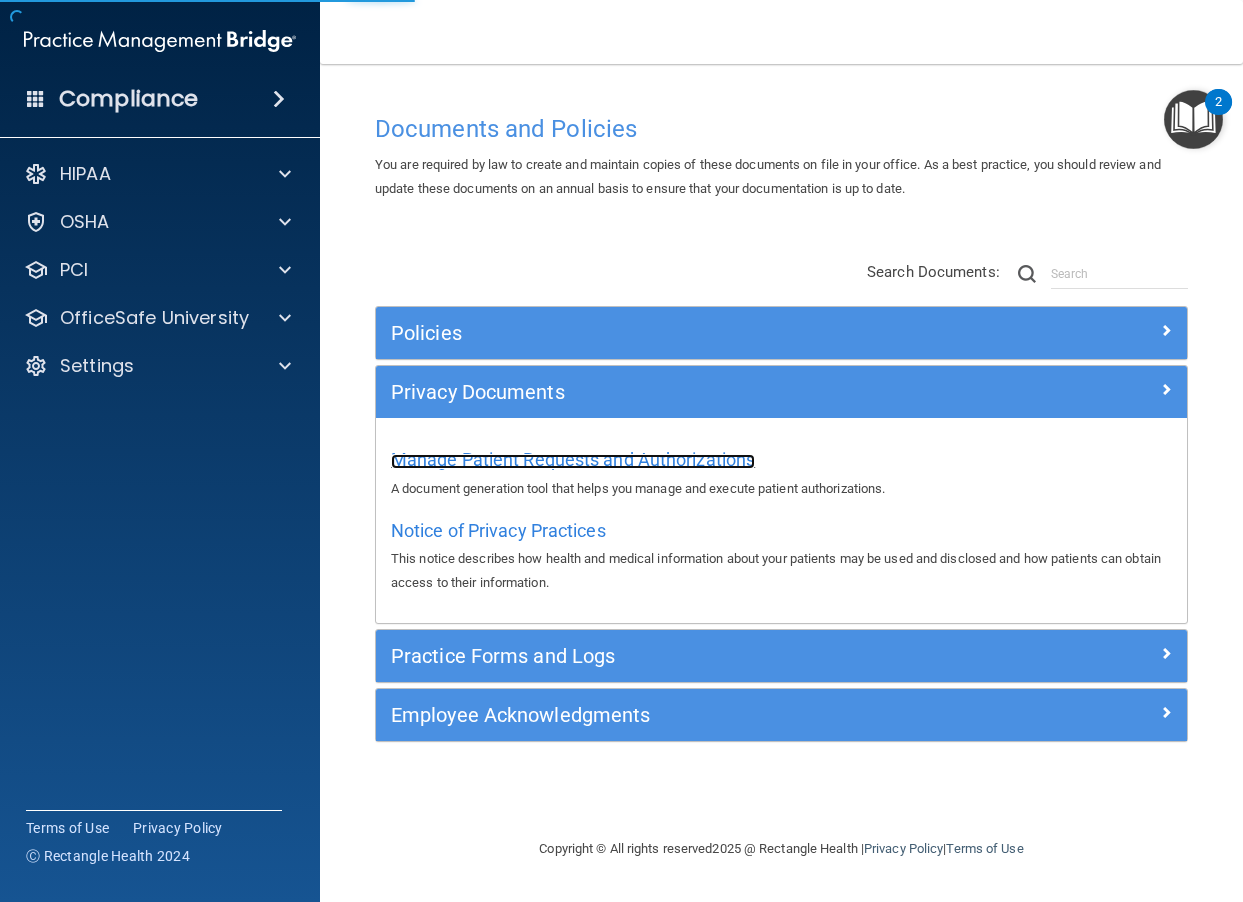 click on "Manage Patient Requests and Authorizations" at bounding box center (573, 459) 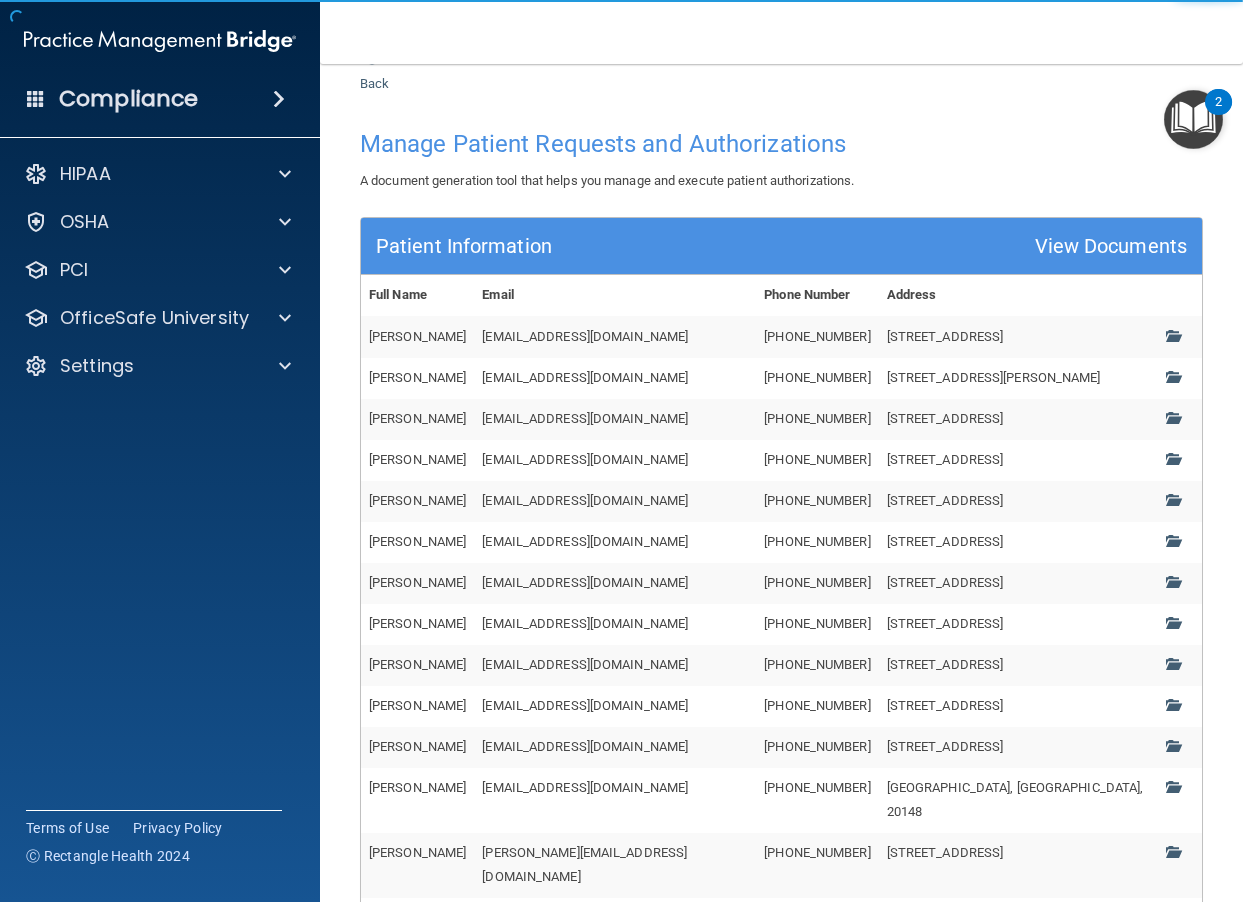 scroll, scrollTop: 630, scrollLeft: 0, axis: vertical 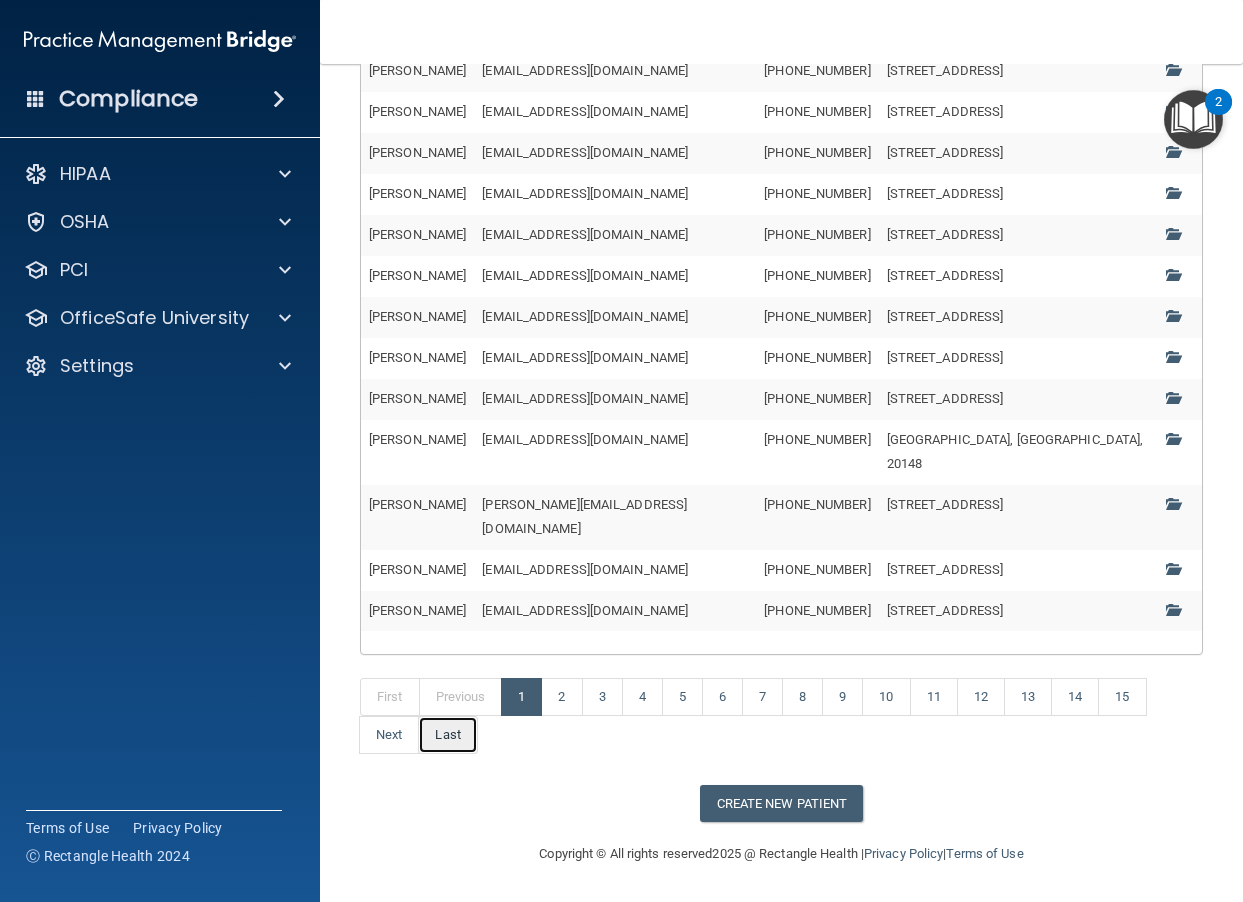click on "Last" at bounding box center [447, 735] 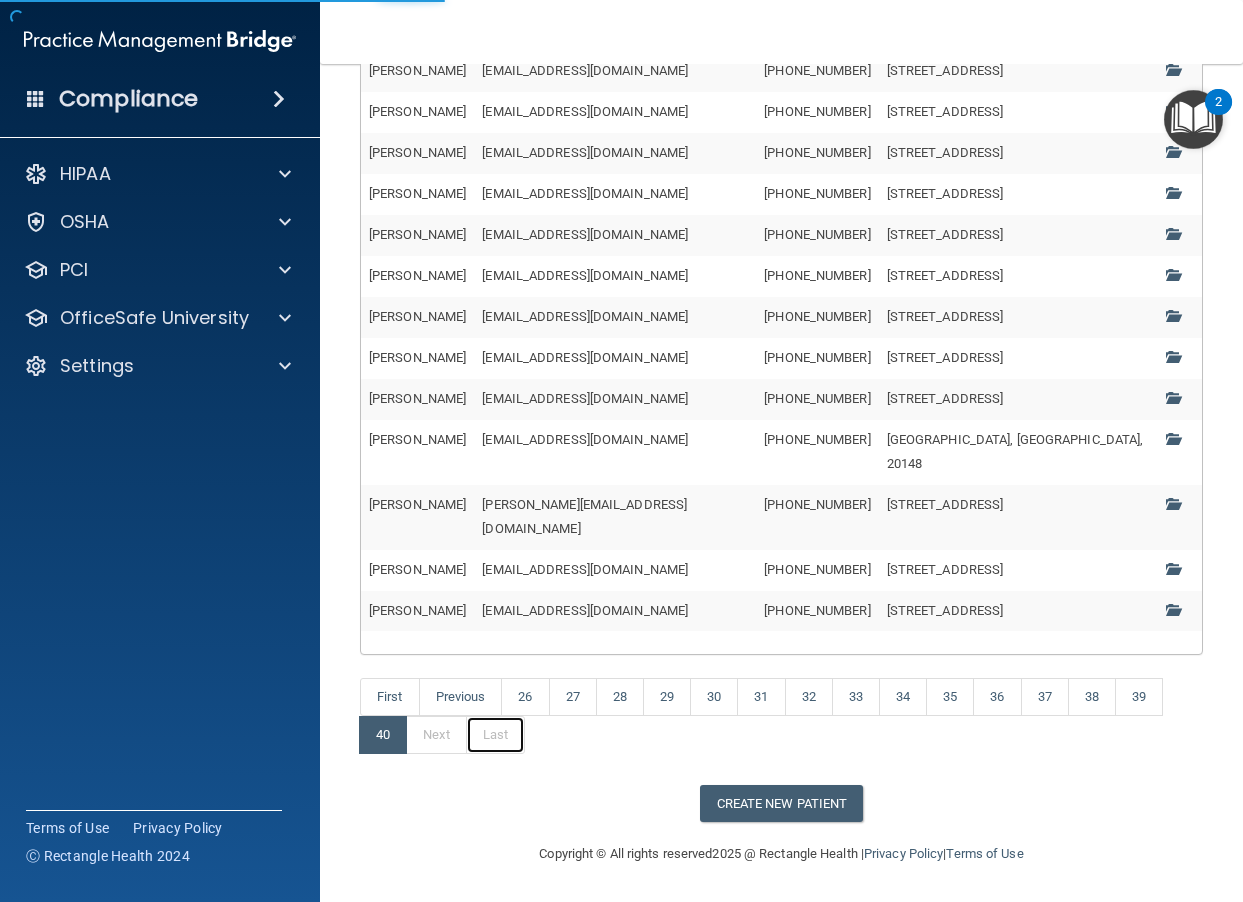 scroll, scrollTop: 103, scrollLeft: 0, axis: vertical 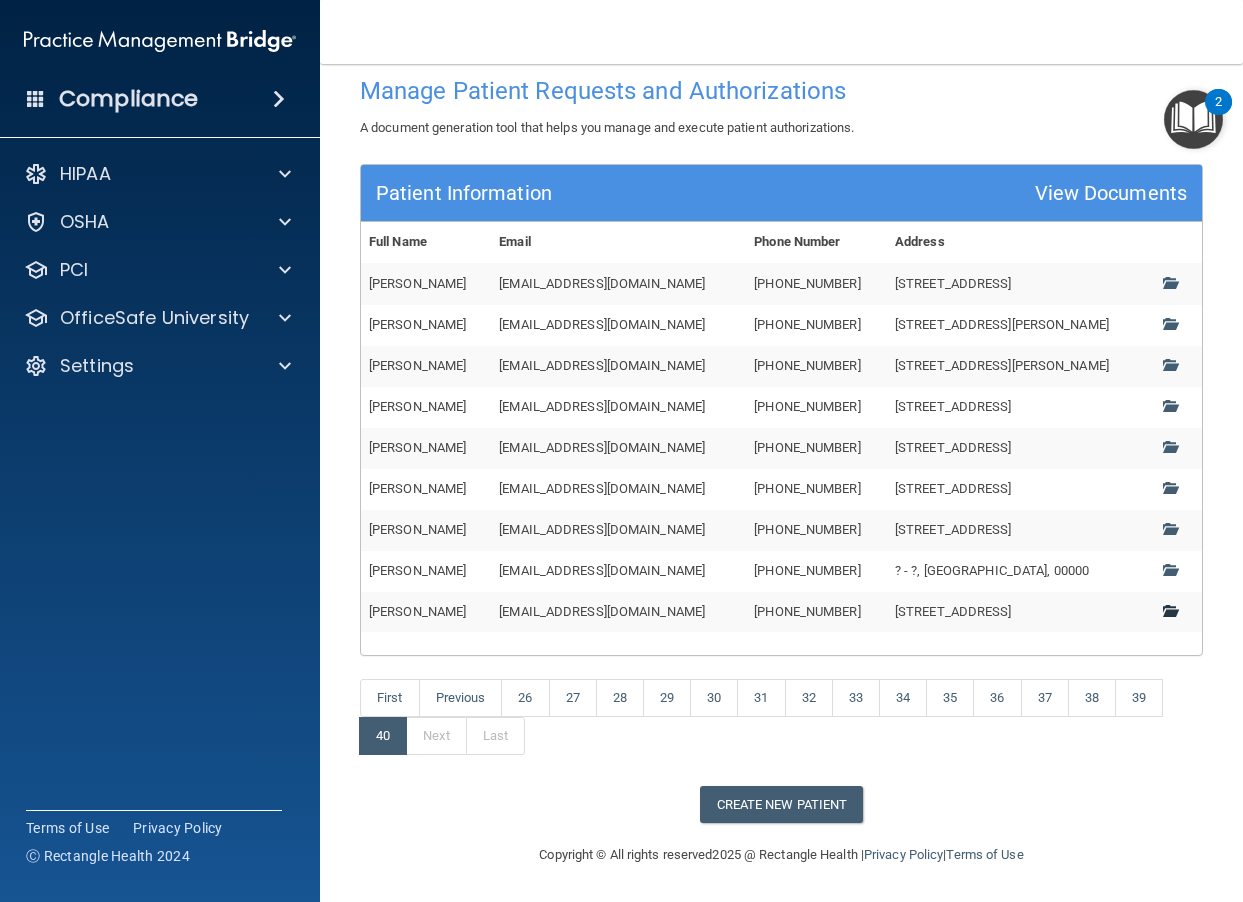 click at bounding box center [1169, 610] 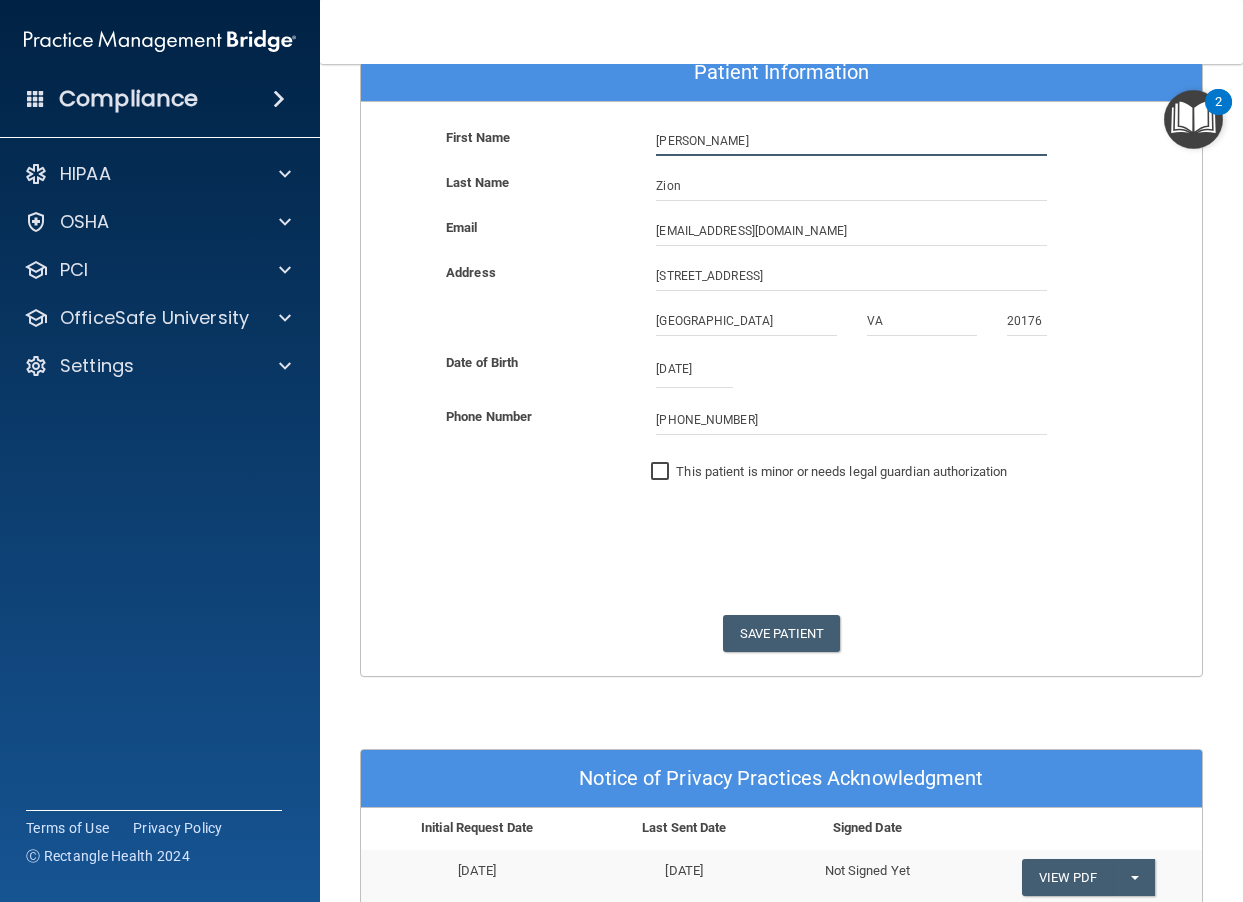 drag, startPoint x: 730, startPoint y: 141, endPoint x: 636, endPoint y: 136, distance: 94.13288 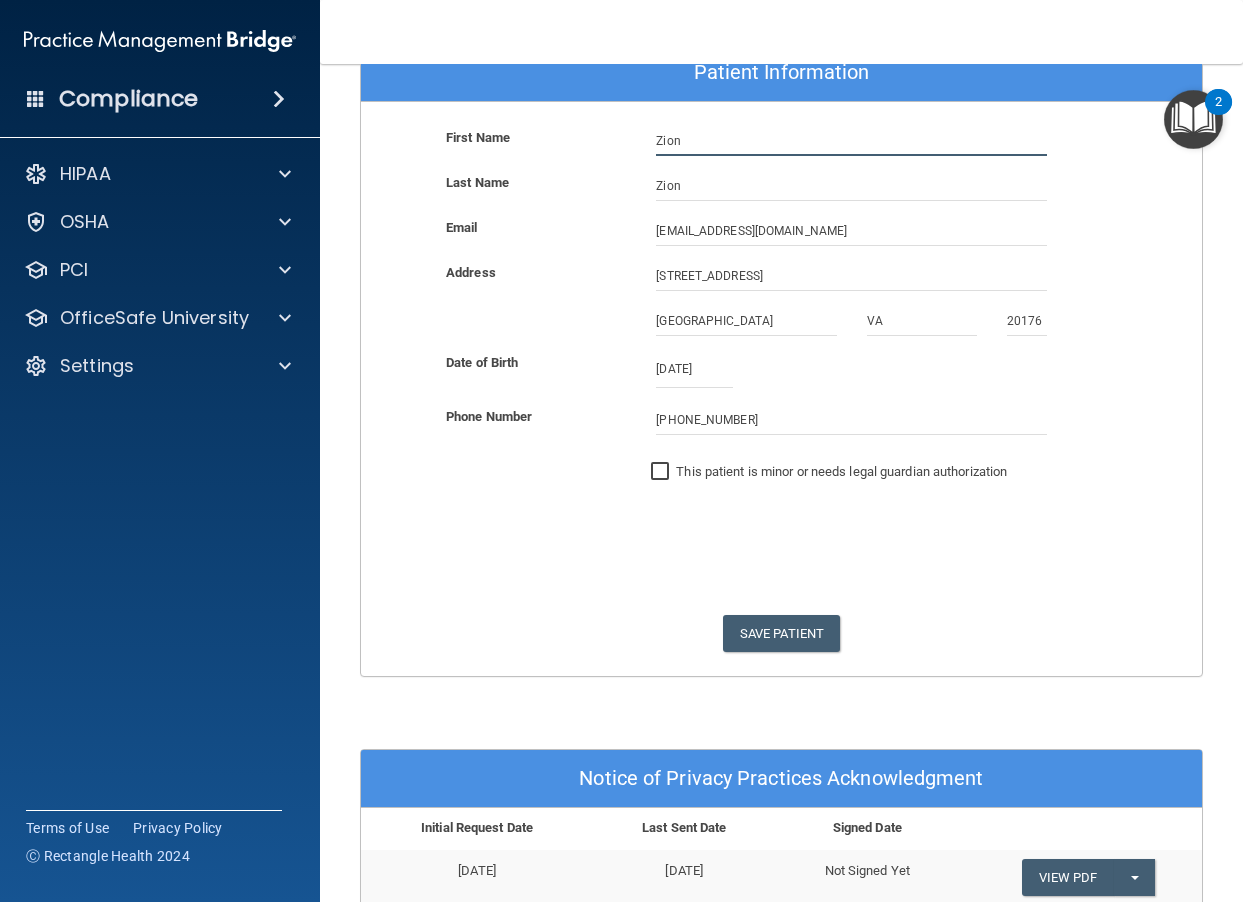 type on "Zion" 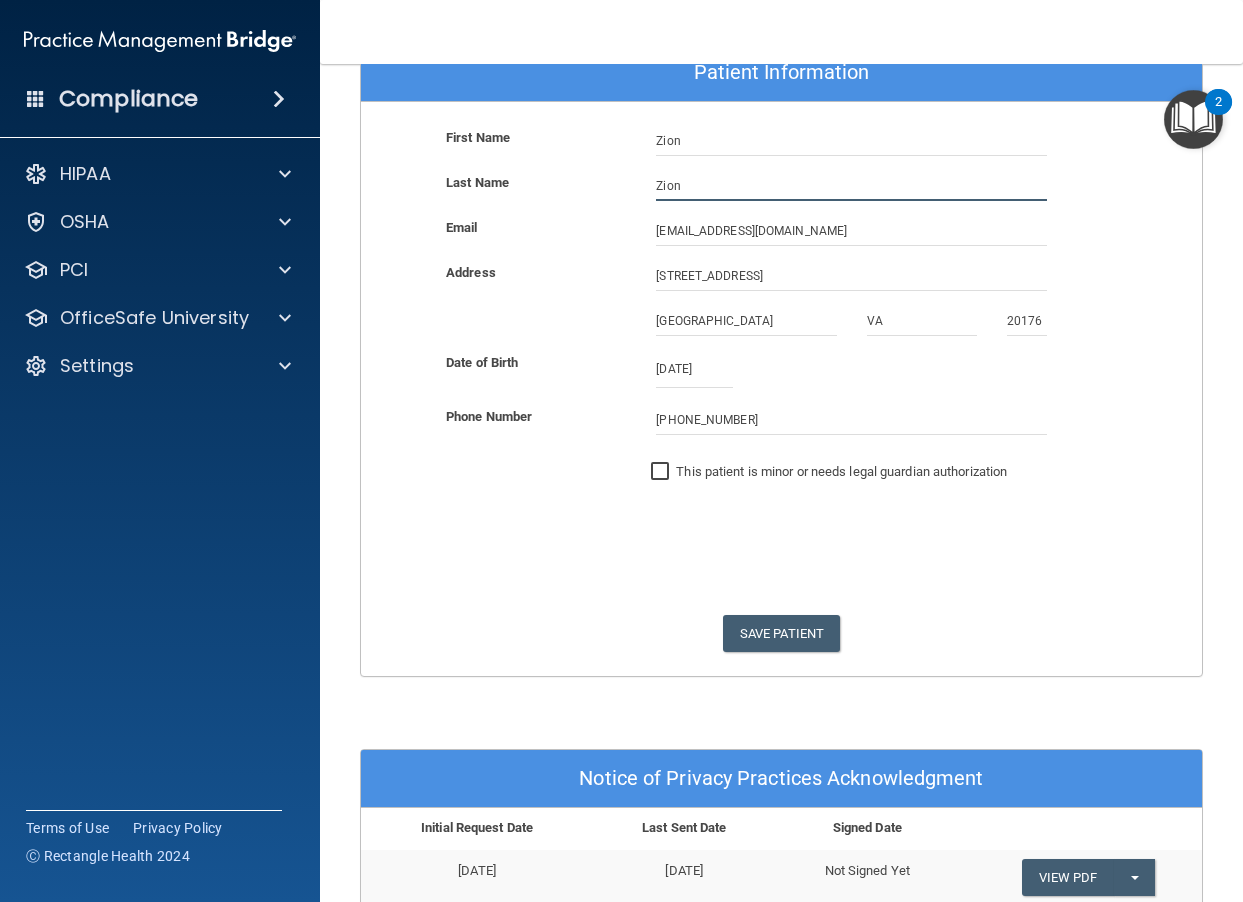 drag, startPoint x: 690, startPoint y: 194, endPoint x: 643, endPoint y: 176, distance: 50.32892 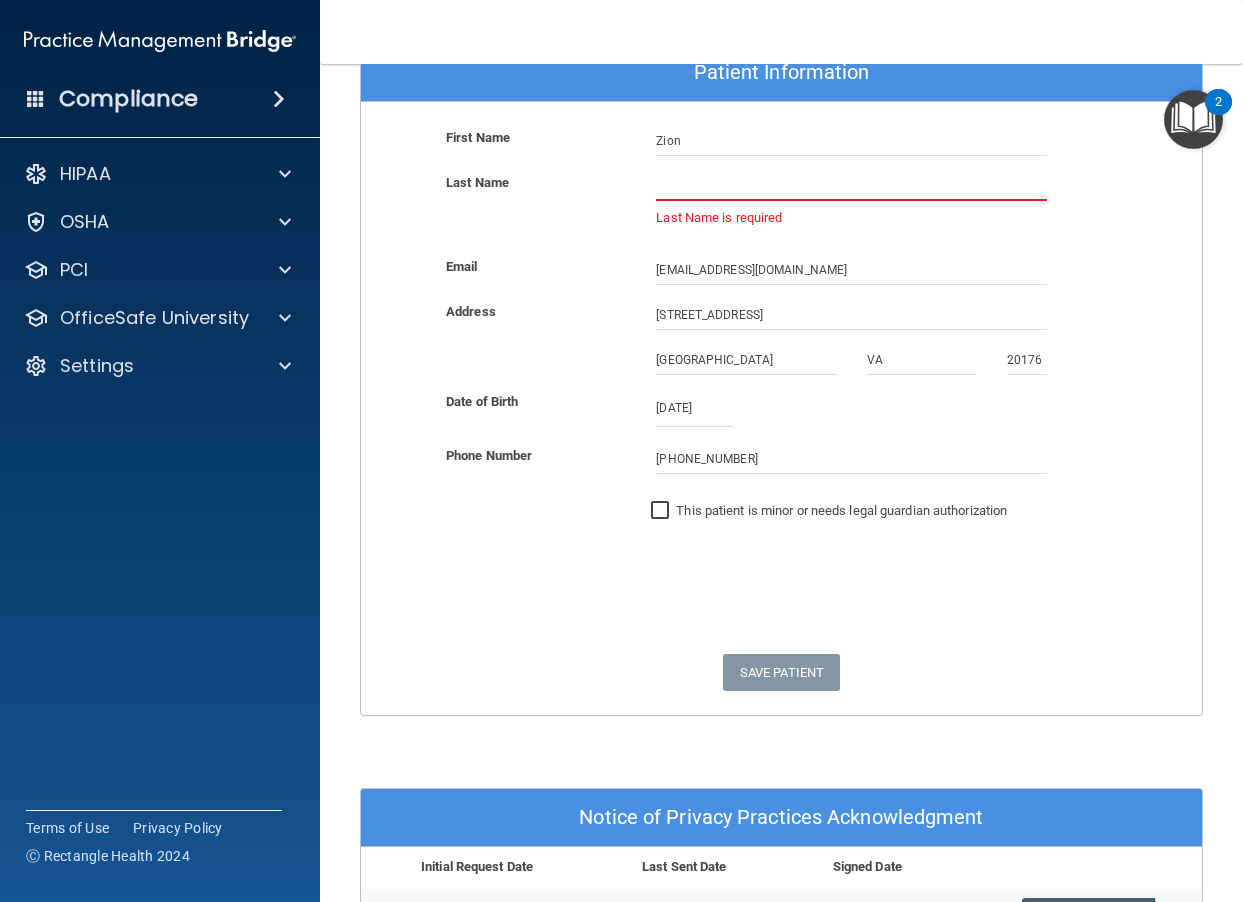 click at bounding box center (851, 186) 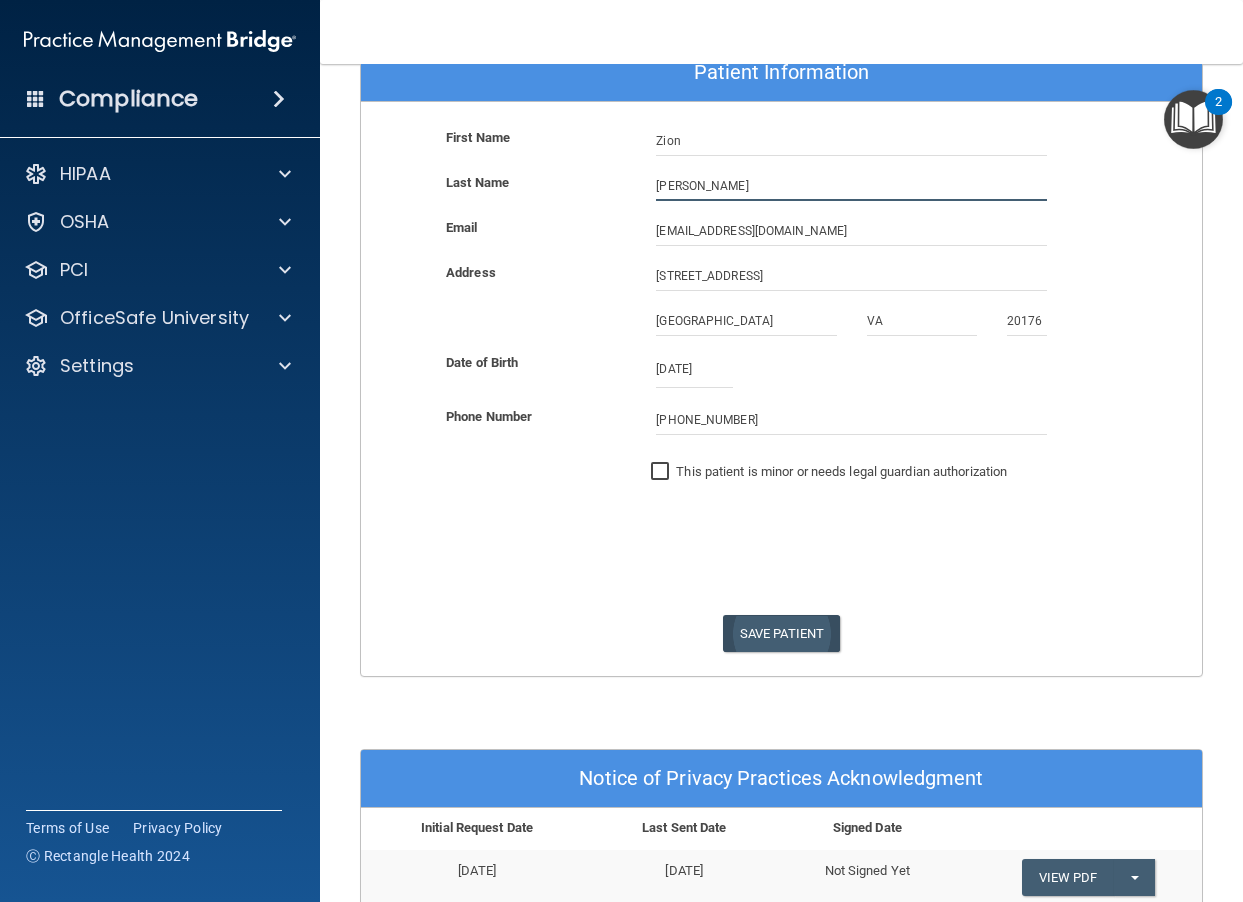 type on "Johnson" 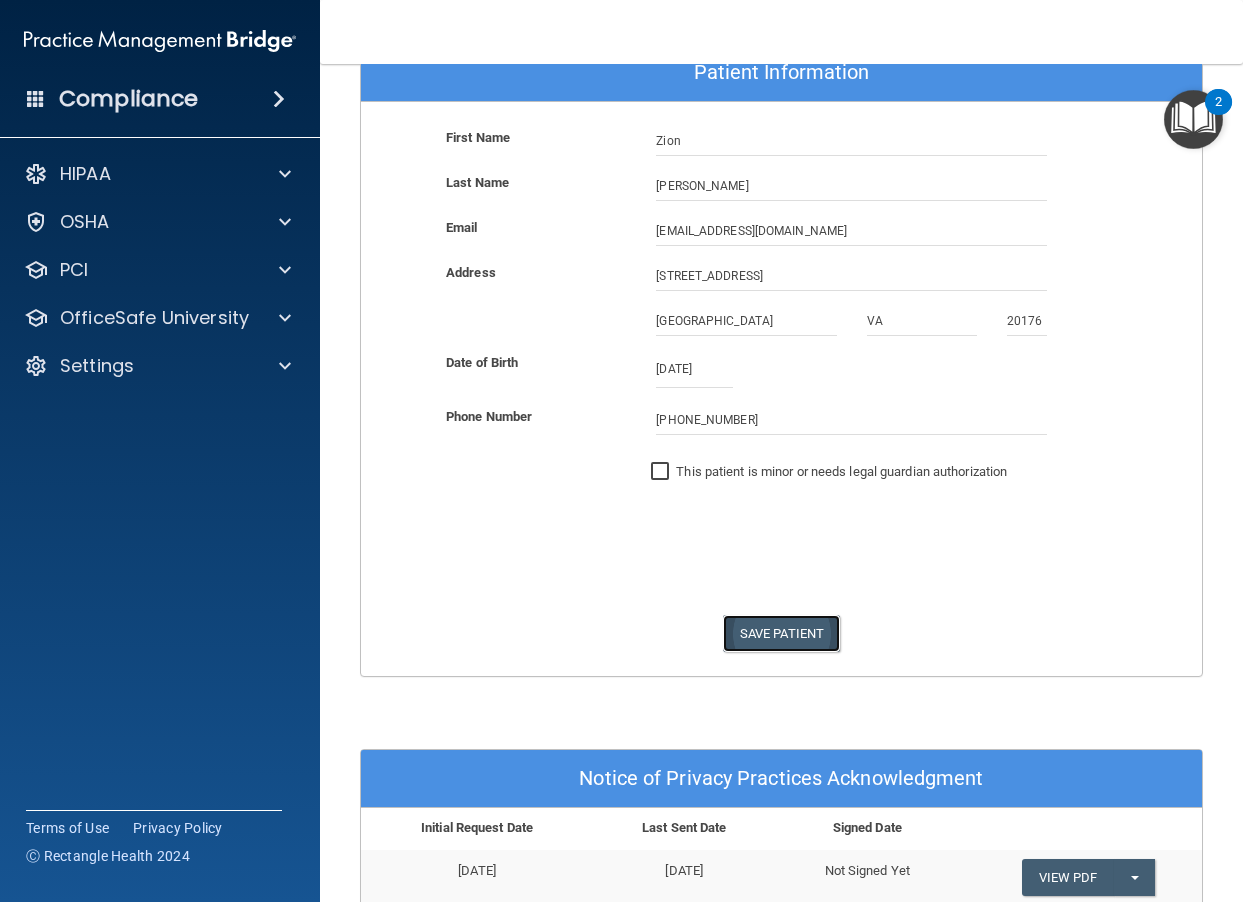 click on "Save Patient" at bounding box center [781, 633] 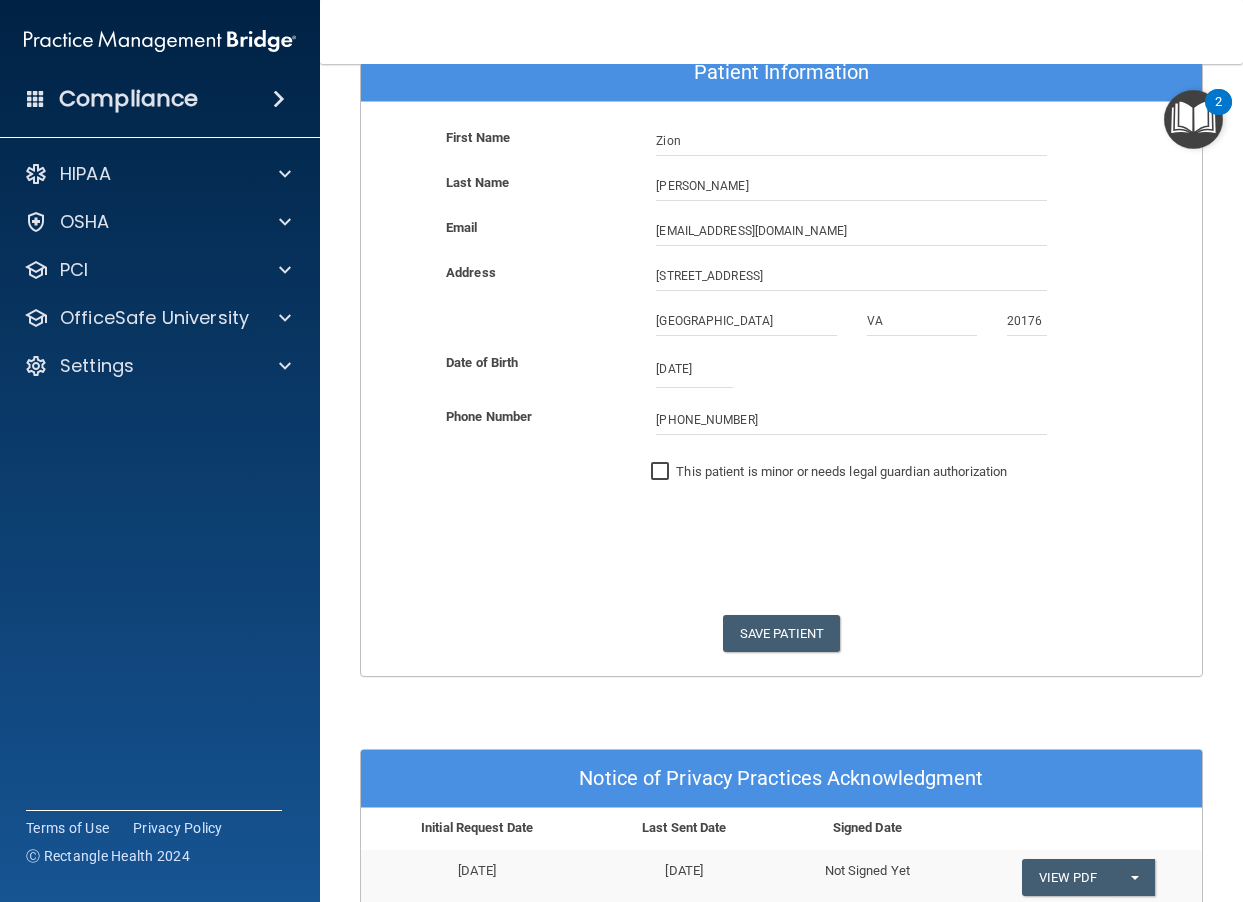 drag, startPoint x: 614, startPoint y: 609, endPoint x: 638, endPoint y: 571, distance: 44.94441 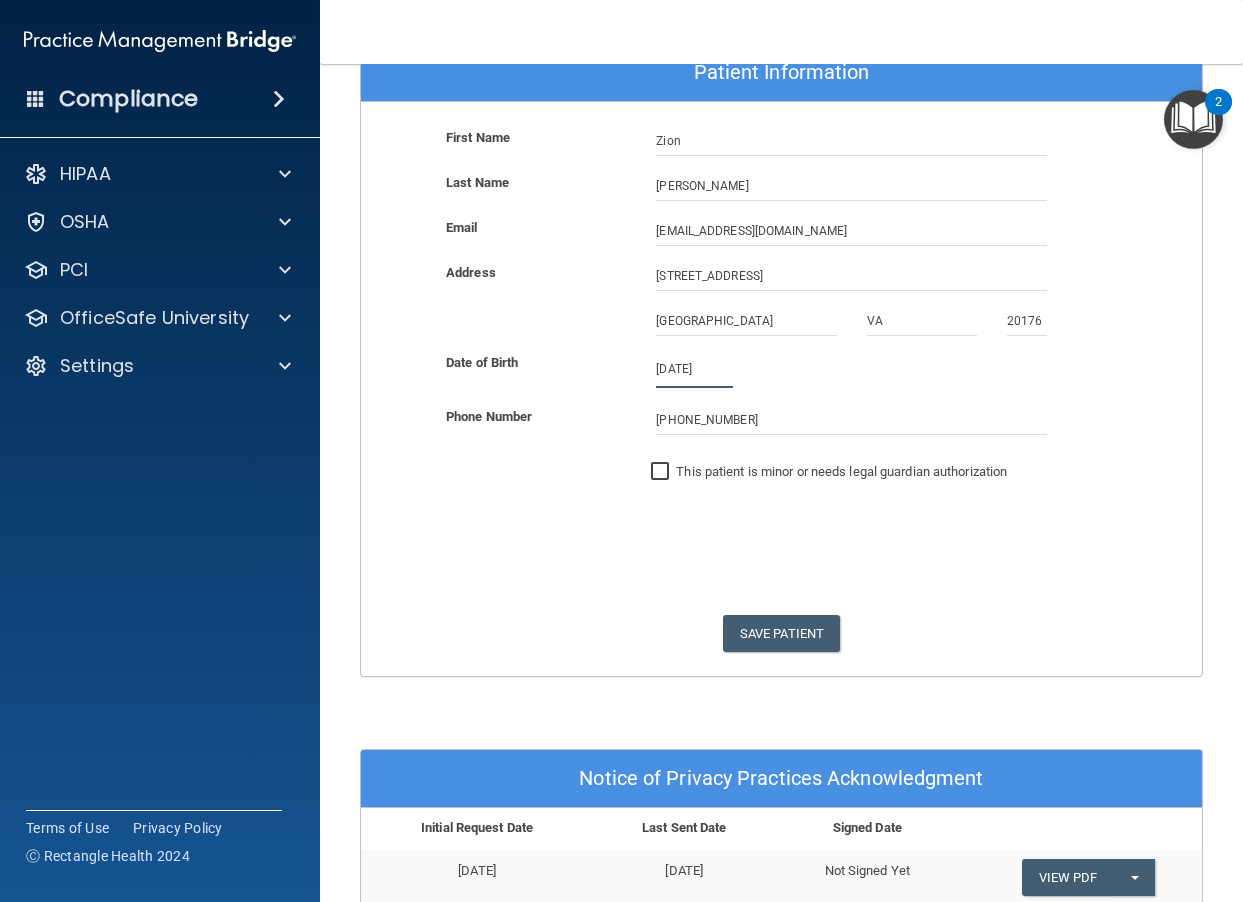 click on "[DATE]" at bounding box center [694, 369] 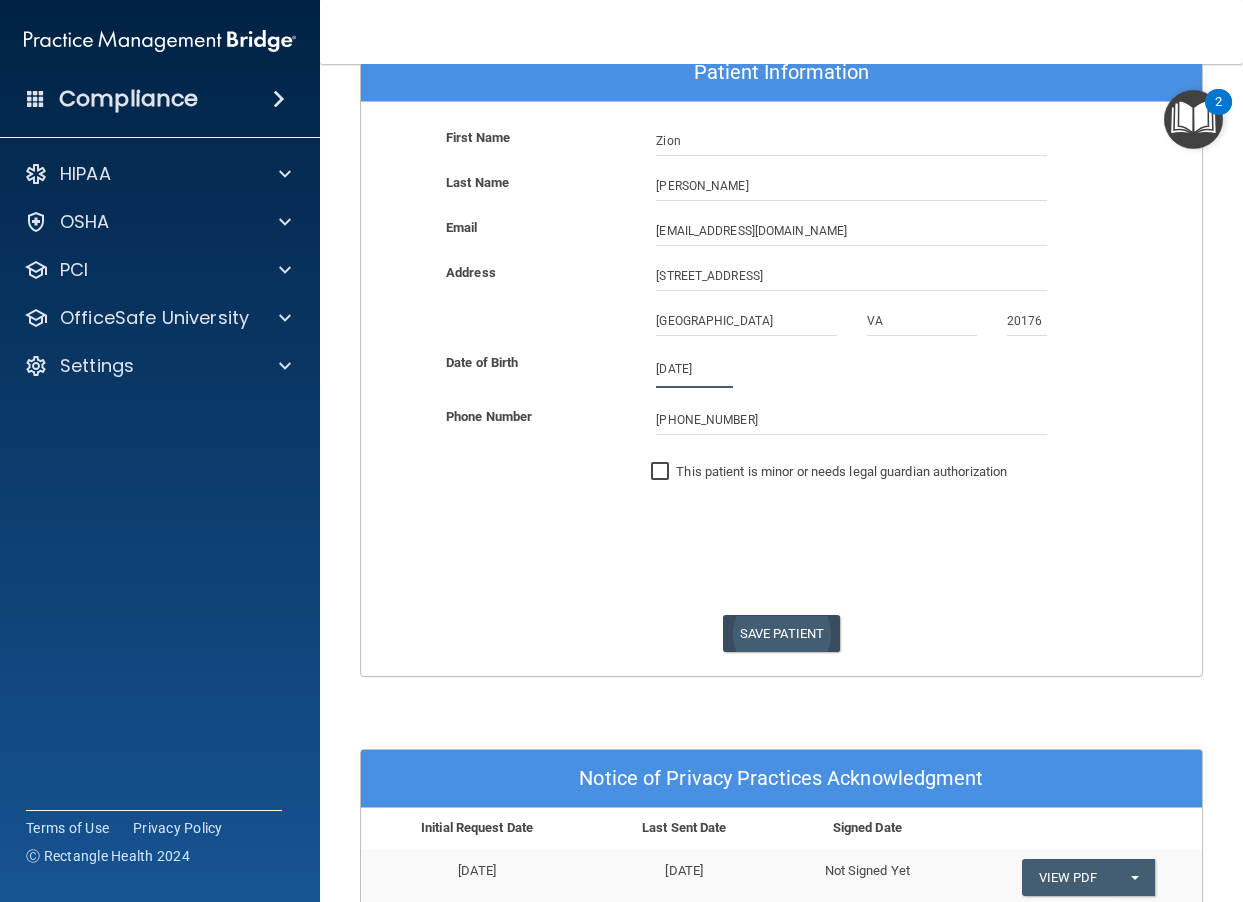 type on "1/8/2004" 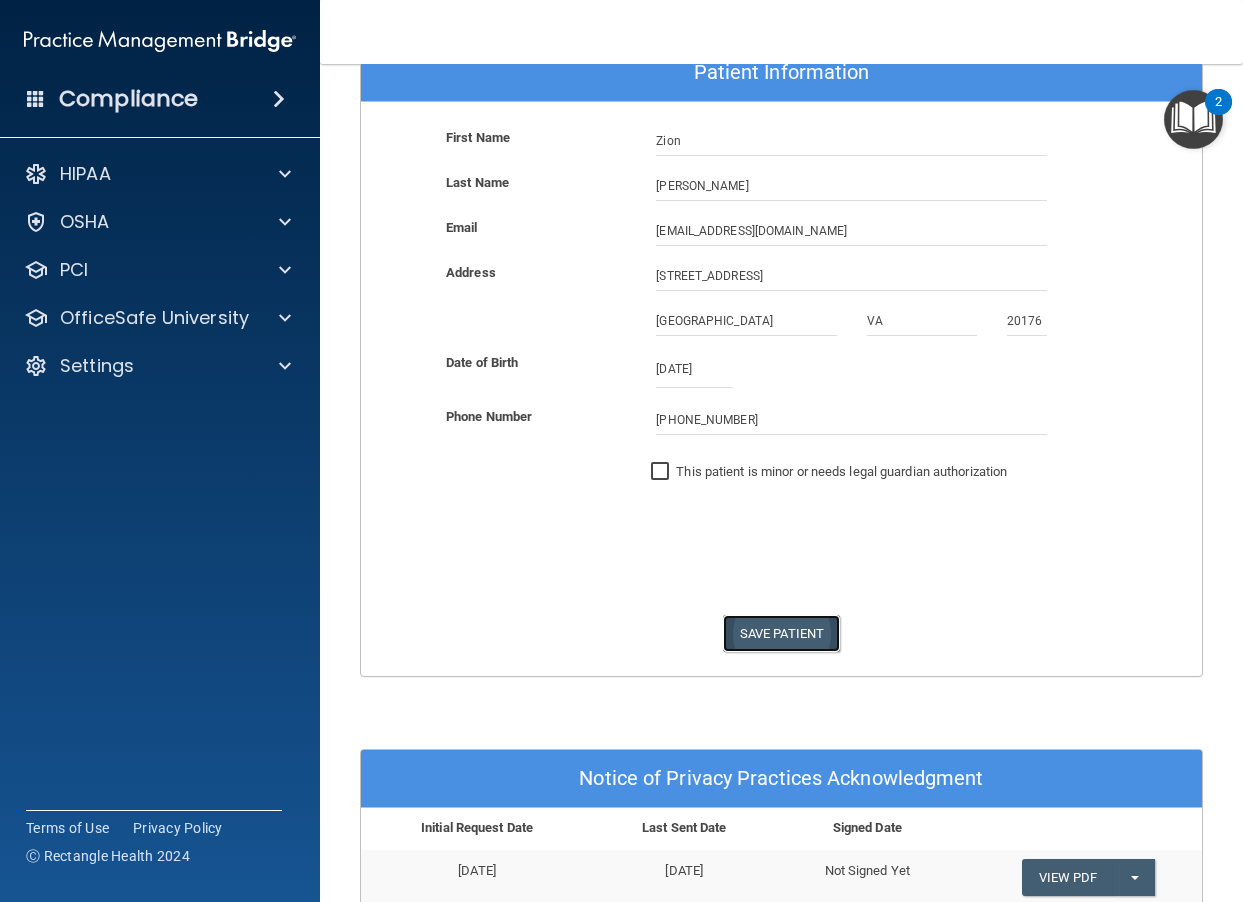 click on "Save Patient" at bounding box center [781, 633] 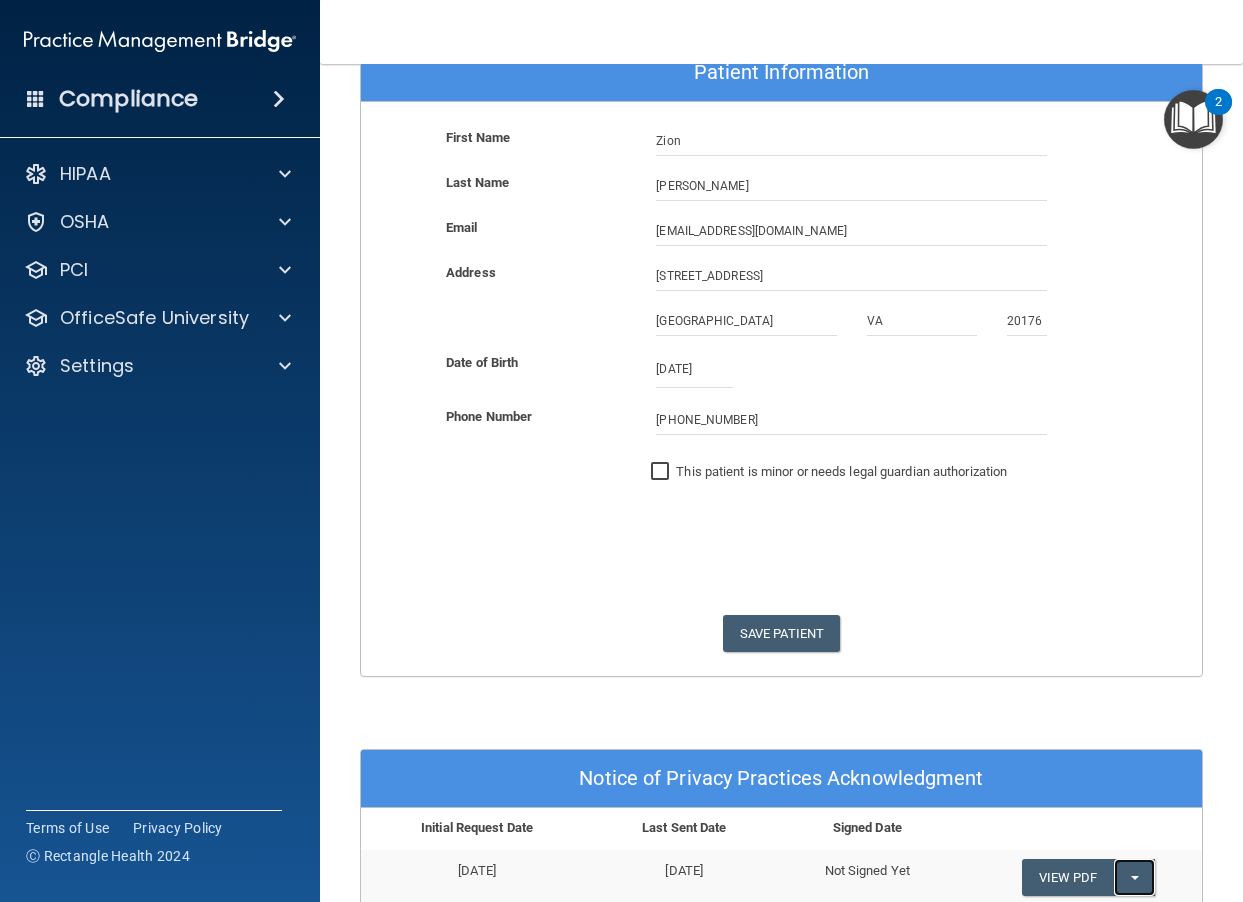 click on "Split button!" at bounding box center [1134, 877] 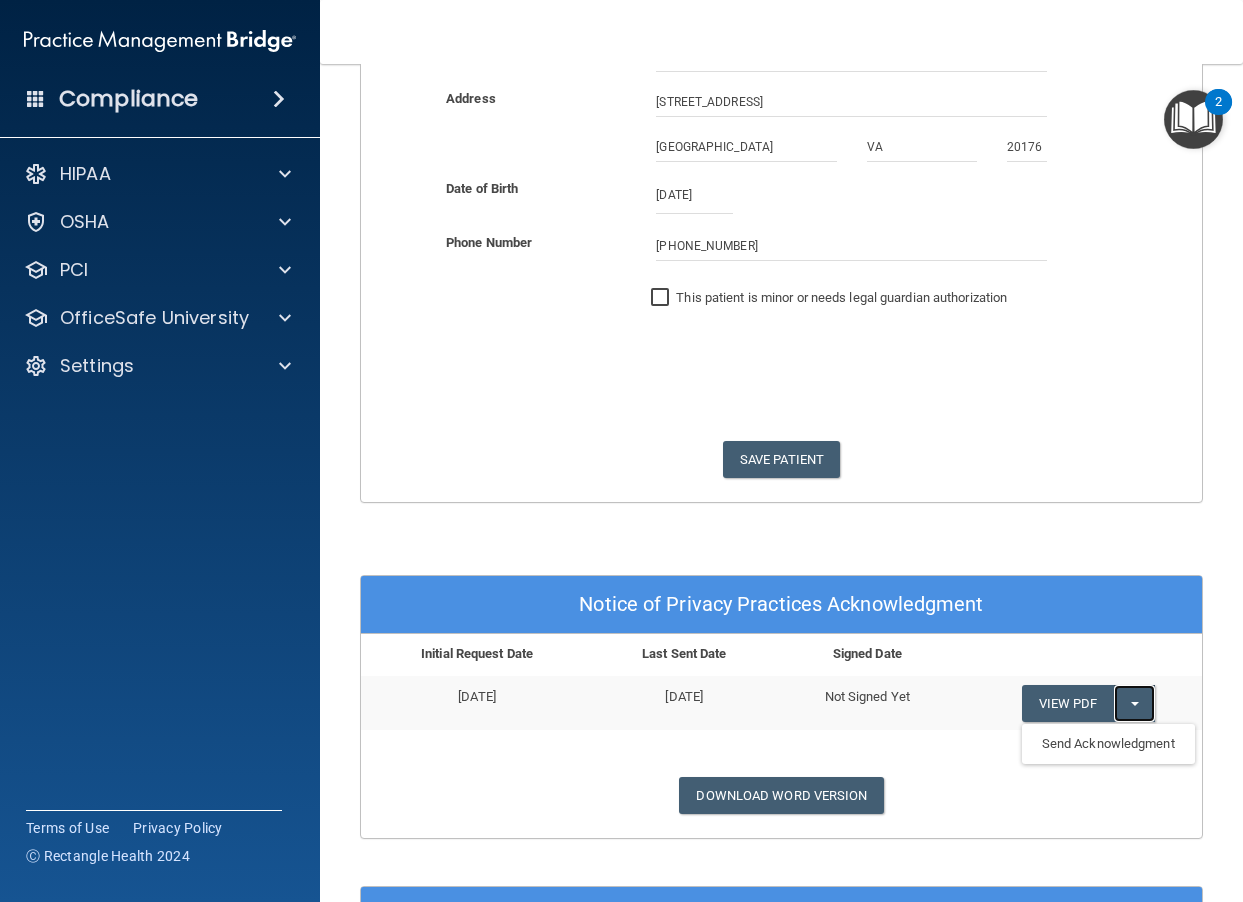 scroll, scrollTop: 283, scrollLeft: 0, axis: vertical 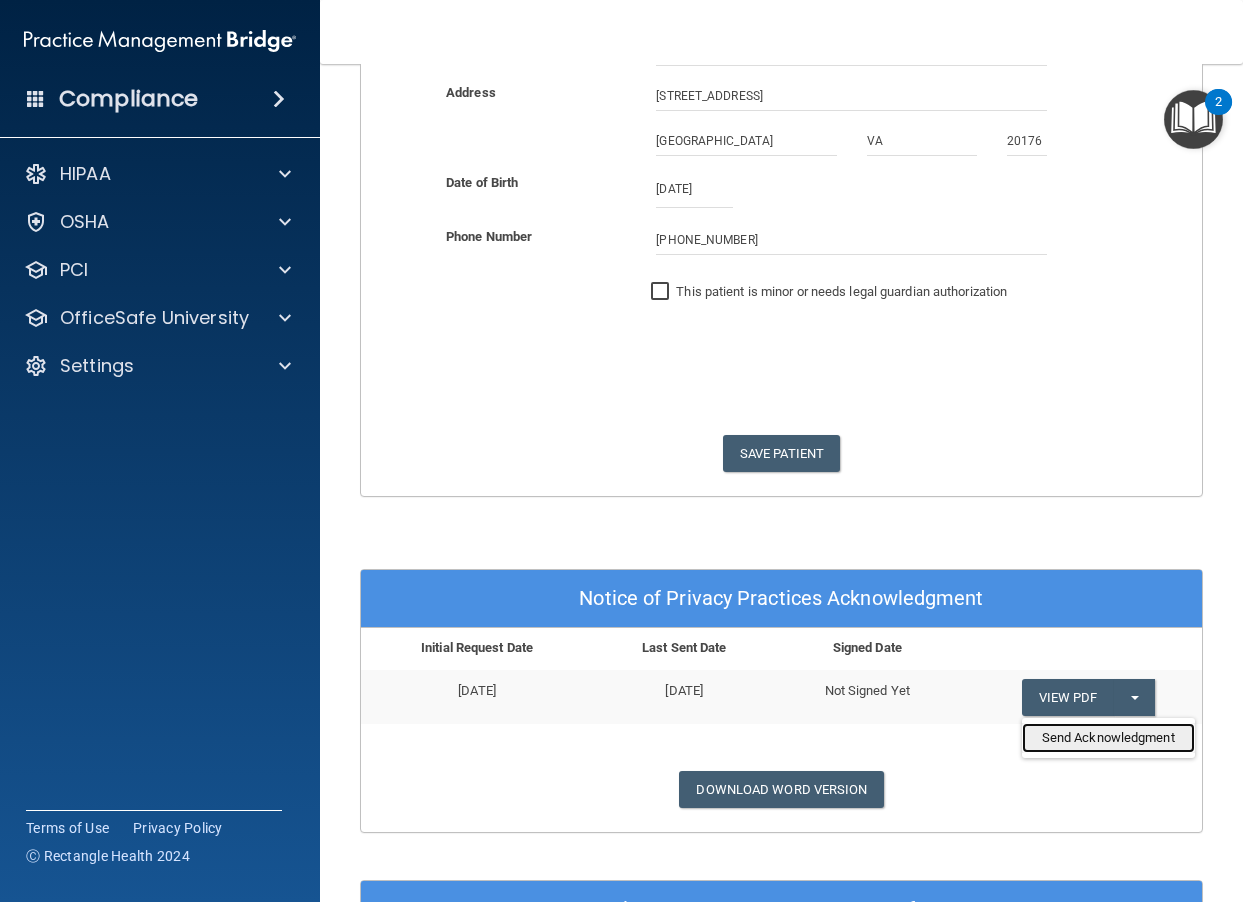 click on "Send Acknowledgment" at bounding box center [1108, 738] 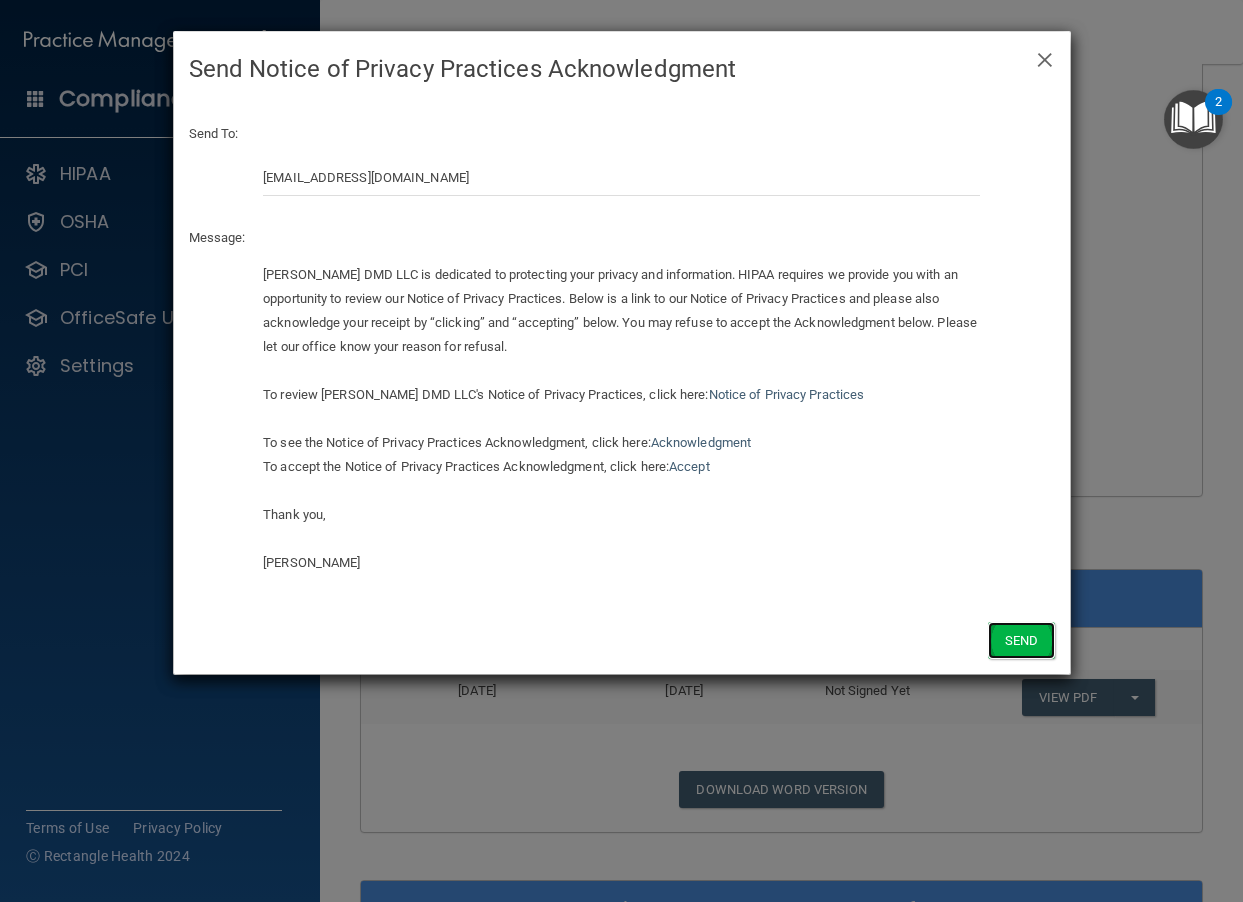 click on "Send" at bounding box center [1021, 640] 